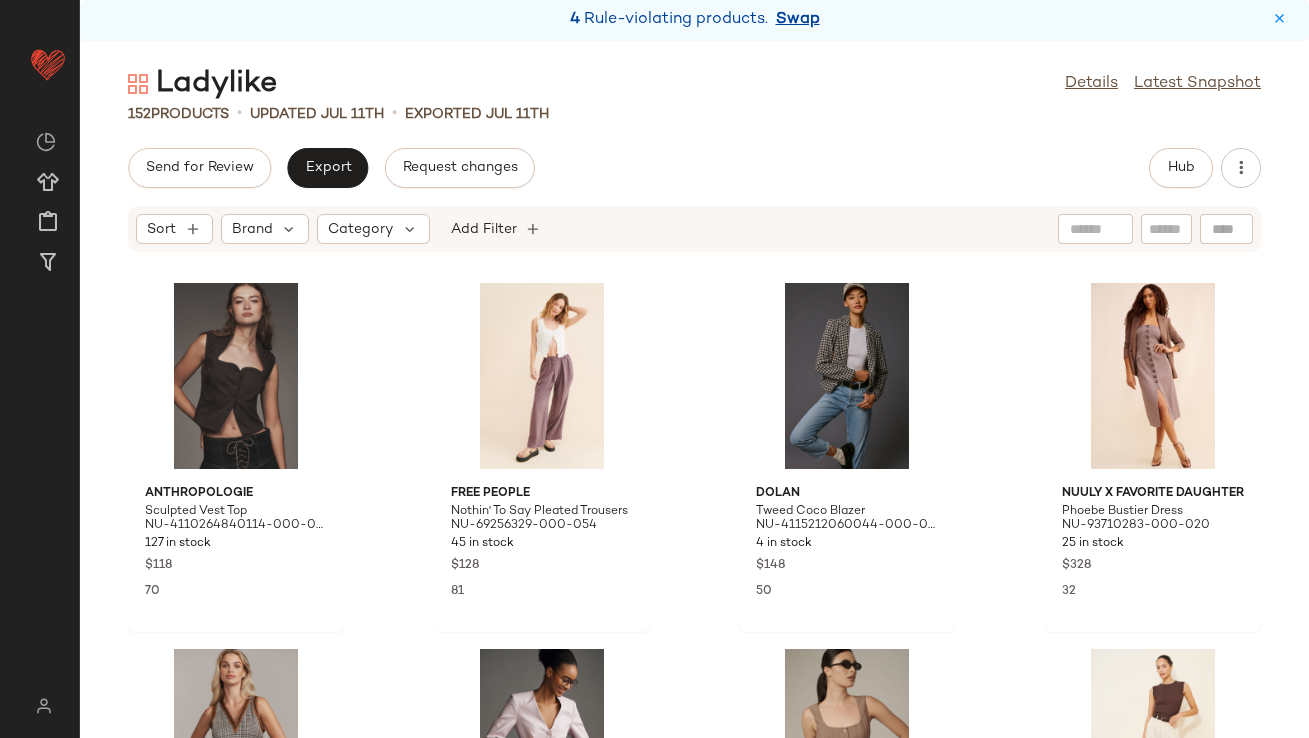 scroll, scrollTop: 0, scrollLeft: 0, axis: both 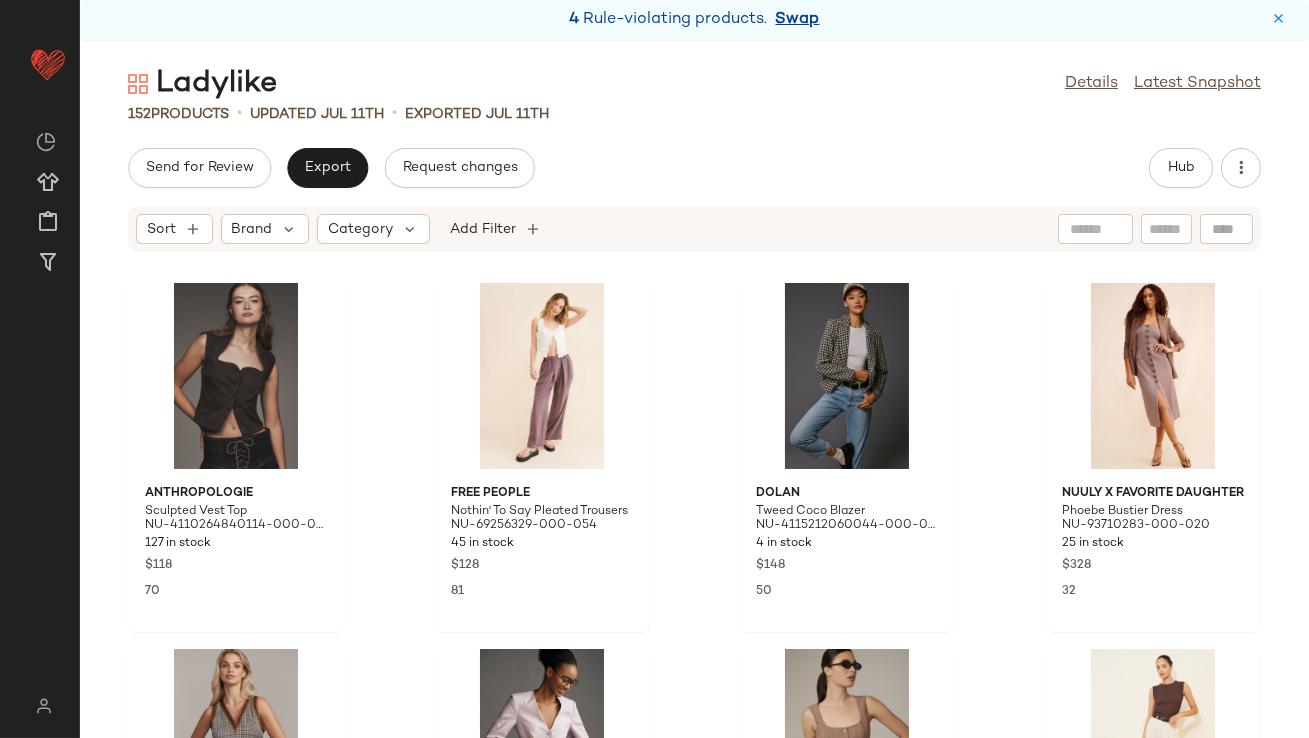 click on "Swap" at bounding box center (798, 20) 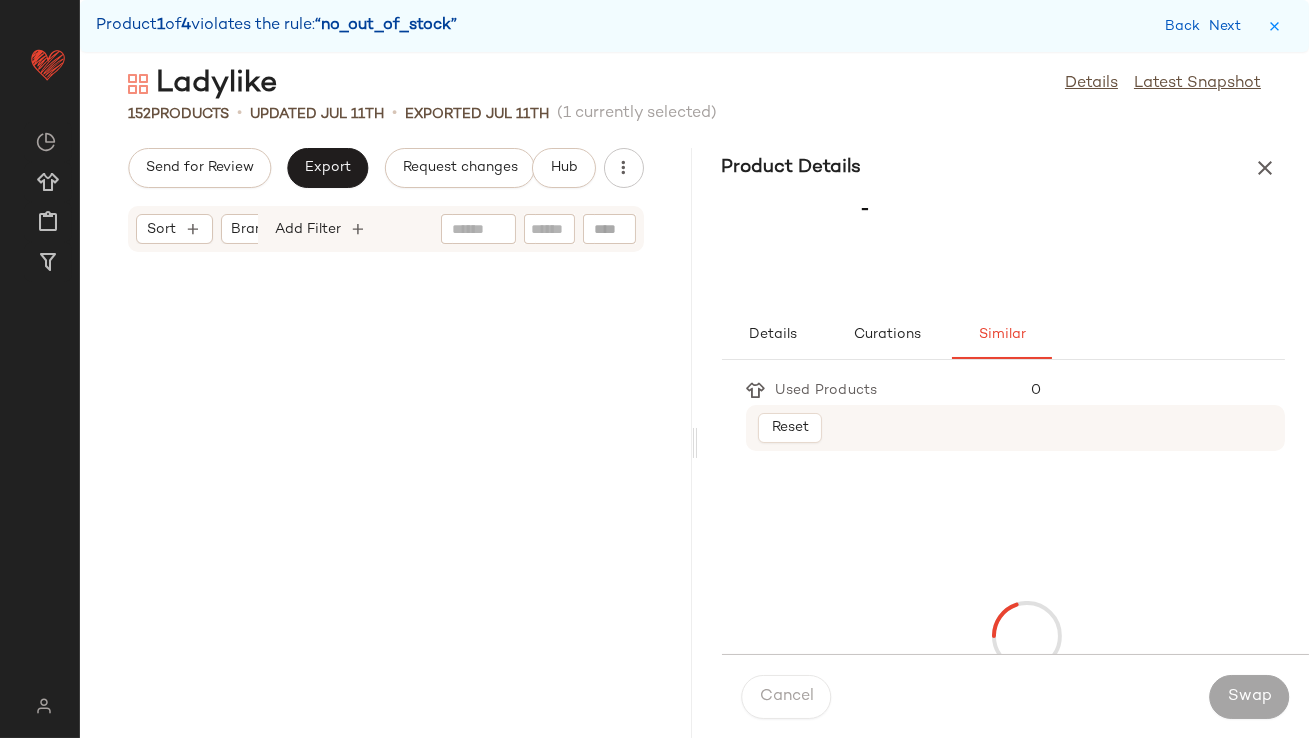 scroll, scrollTop: 2928, scrollLeft: 0, axis: vertical 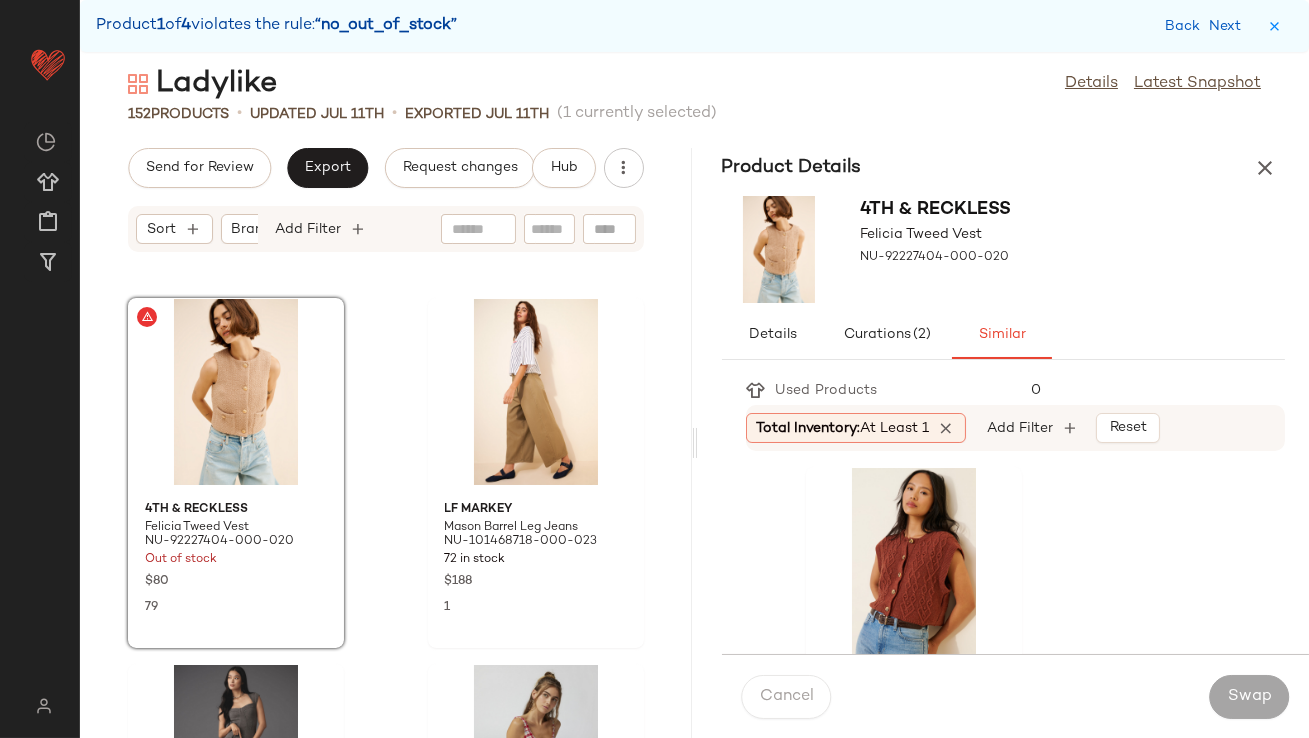 click on "At least 1" at bounding box center (895, 428) 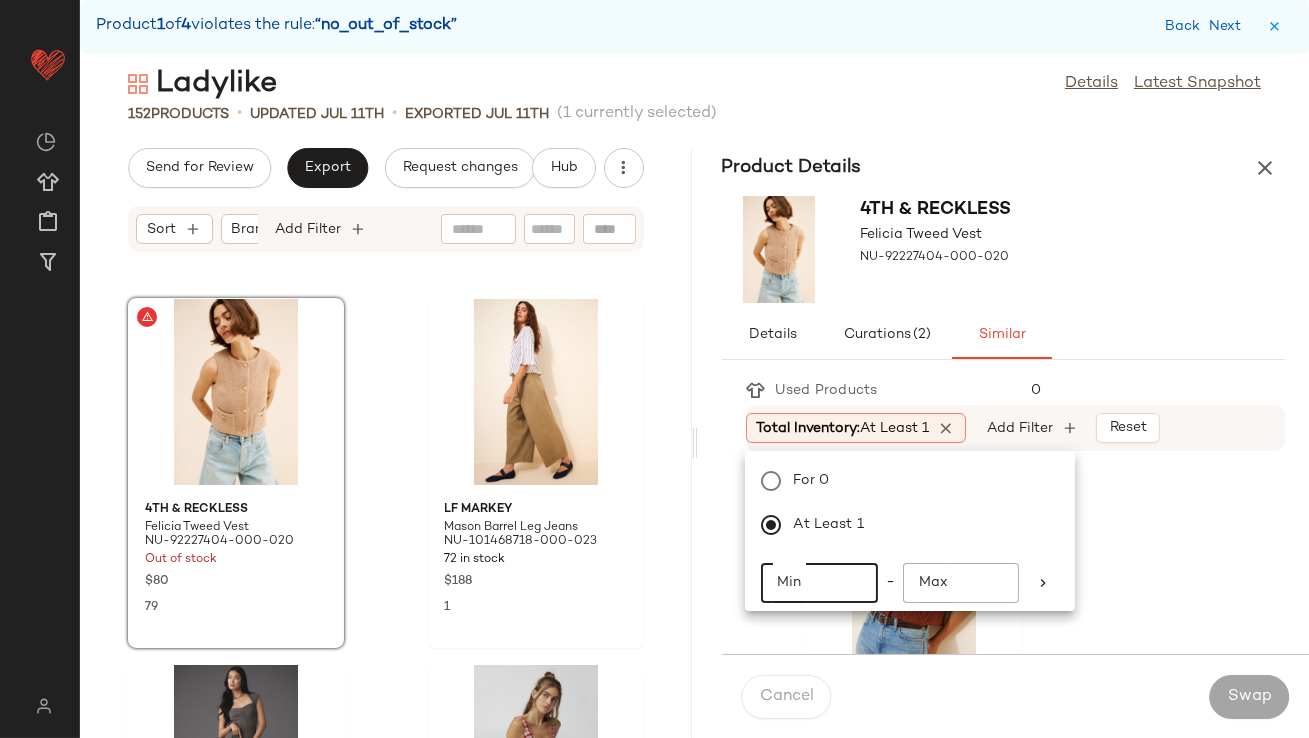 click on "Min" 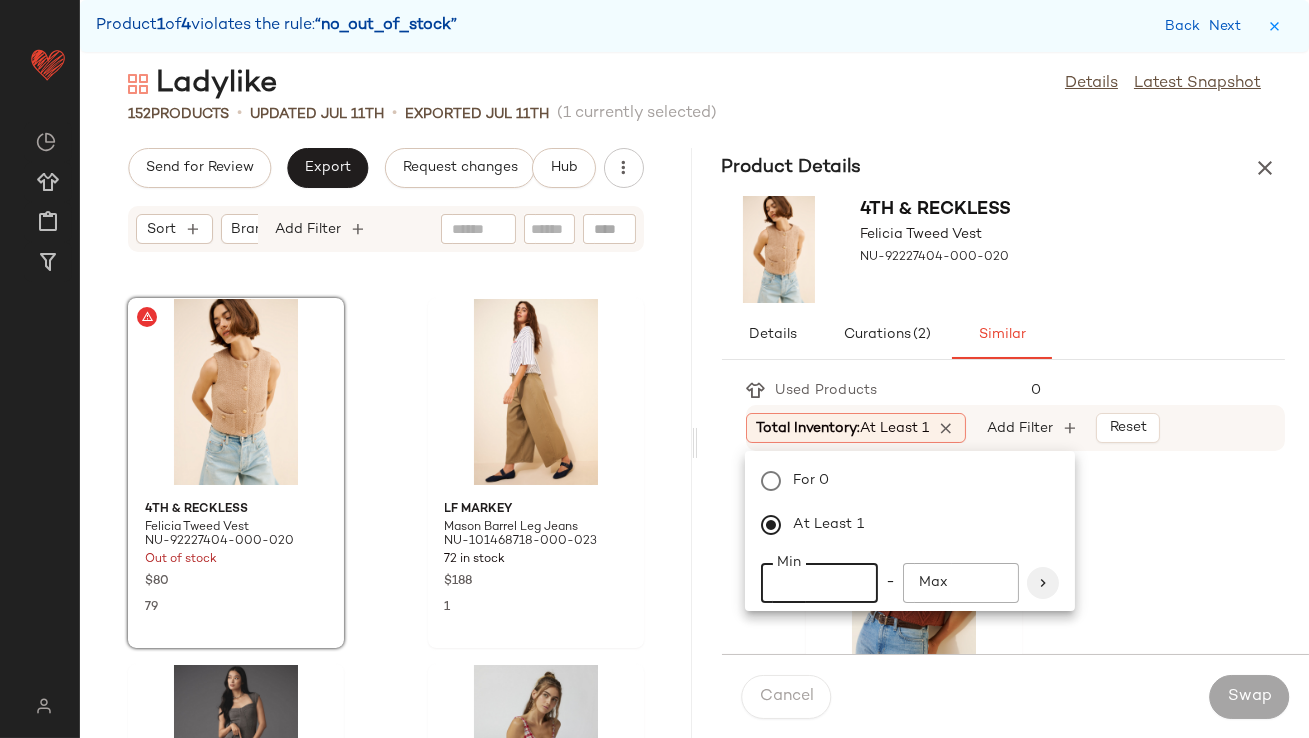 type on "**" 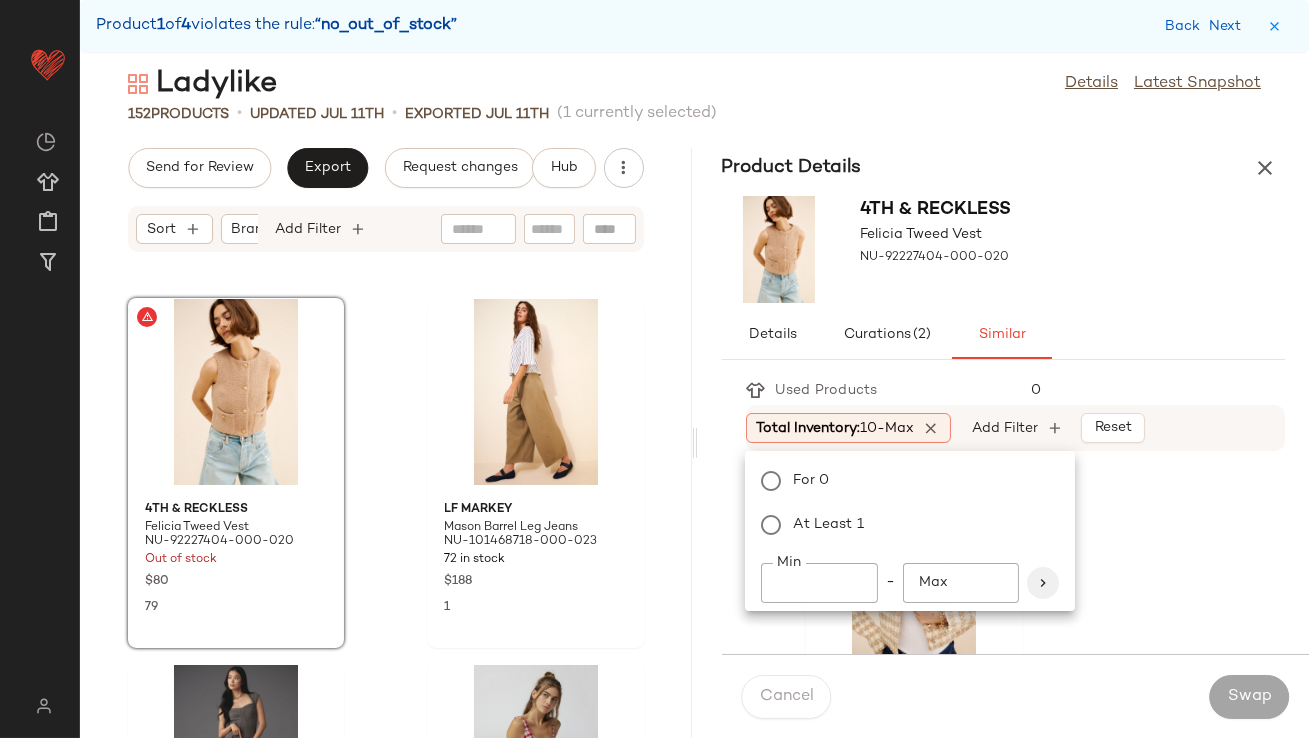 click at bounding box center [1043, 583] 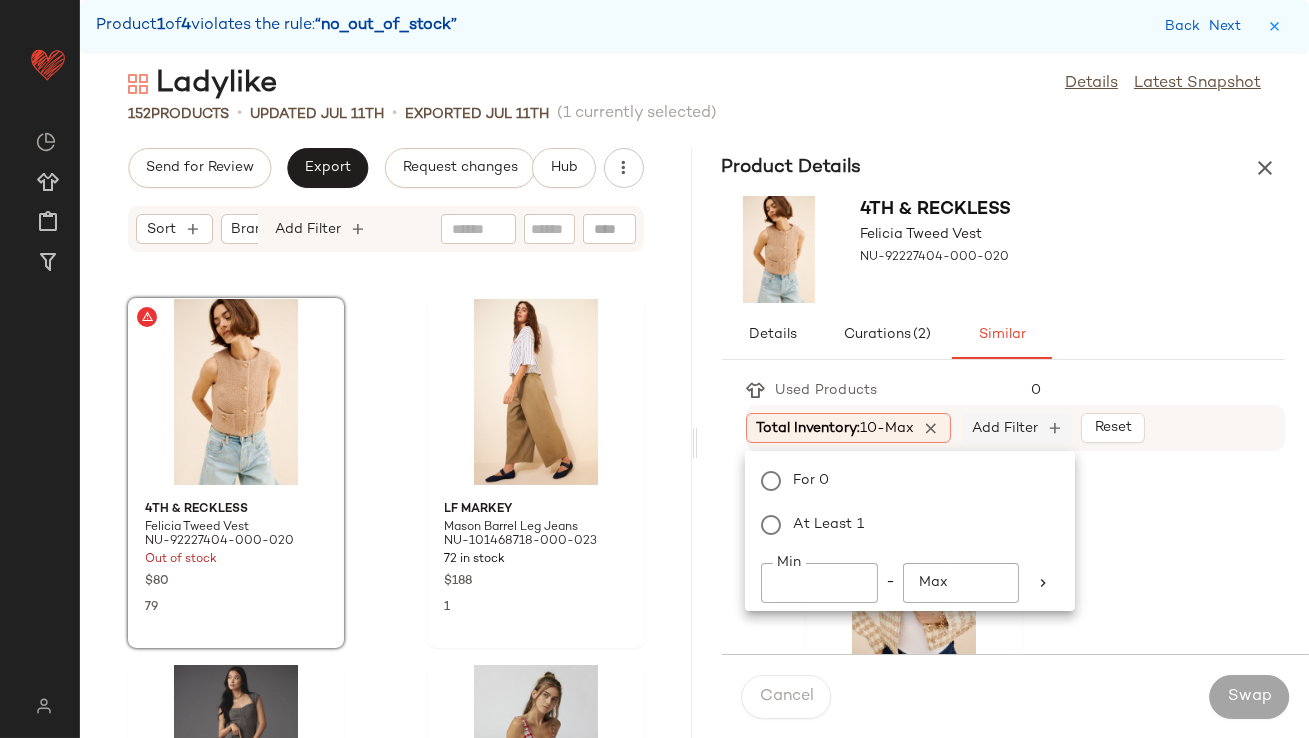 click on "Add Filter" at bounding box center [1005, 428] 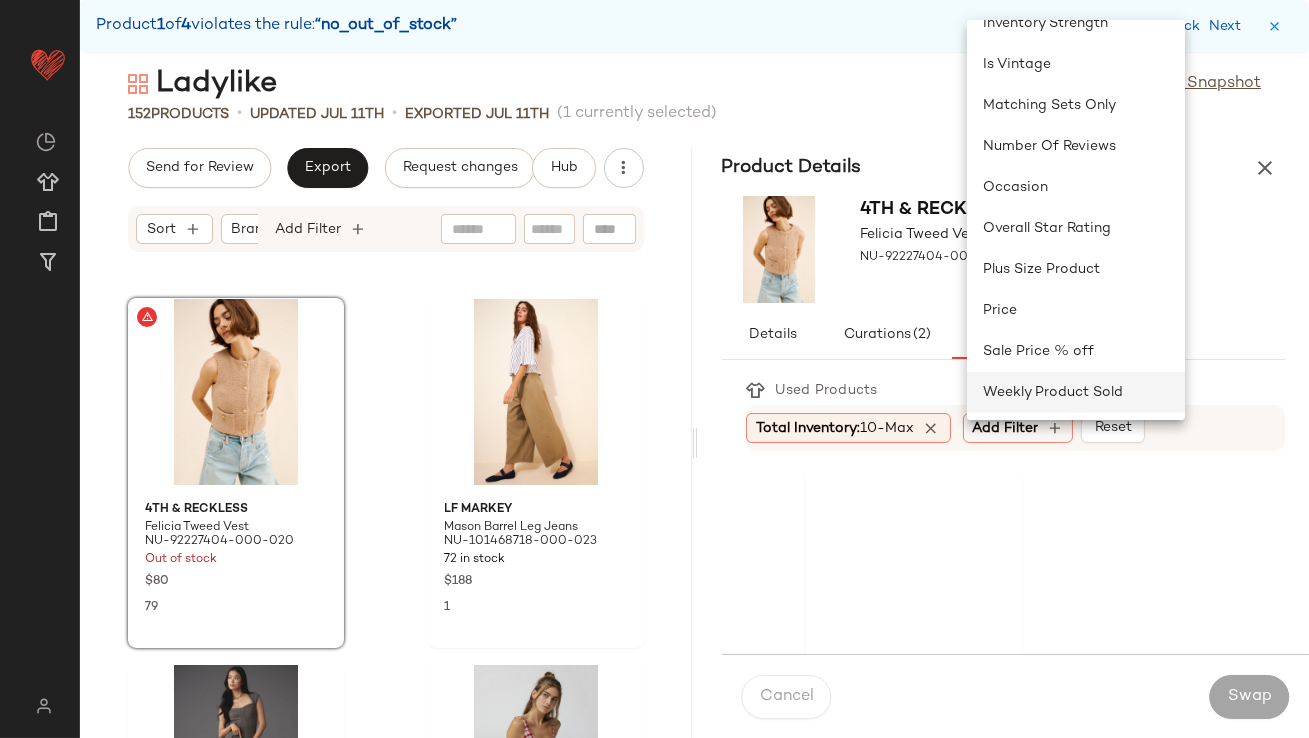 click on "Weekly Product Sold" 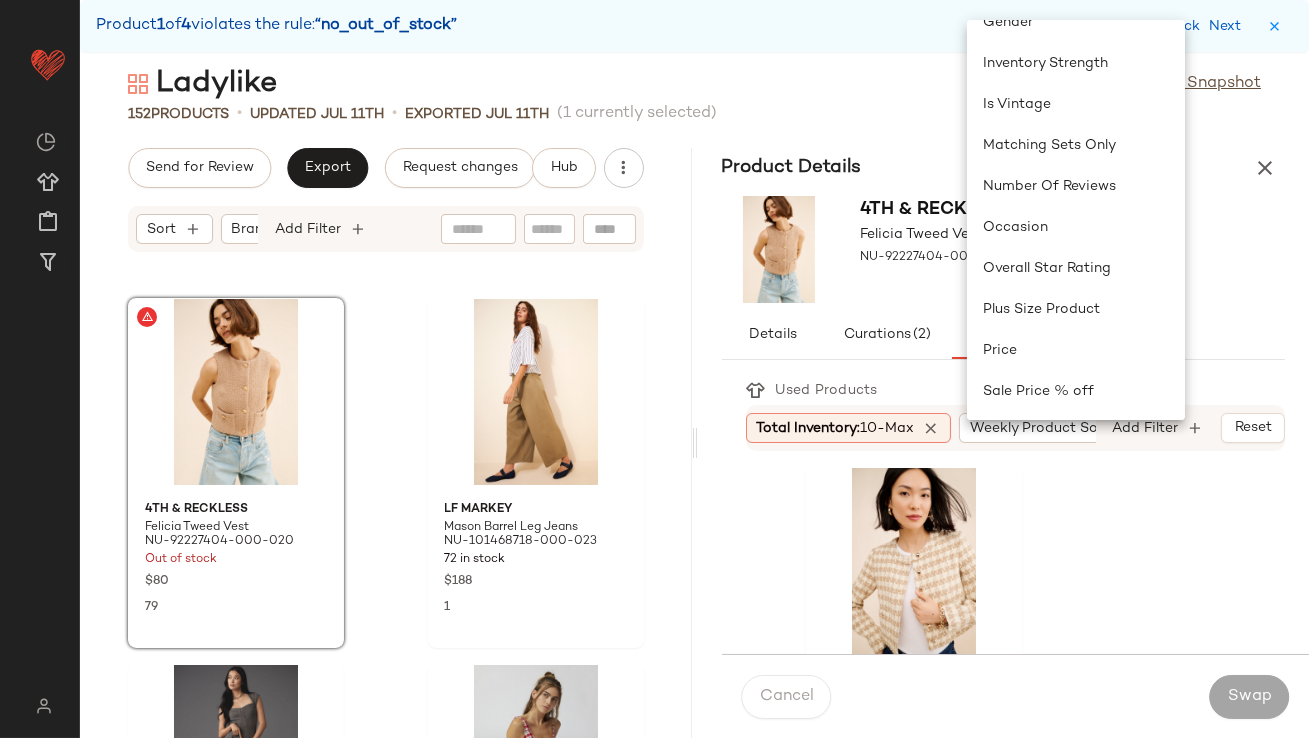 scroll, scrollTop: 435, scrollLeft: 0, axis: vertical 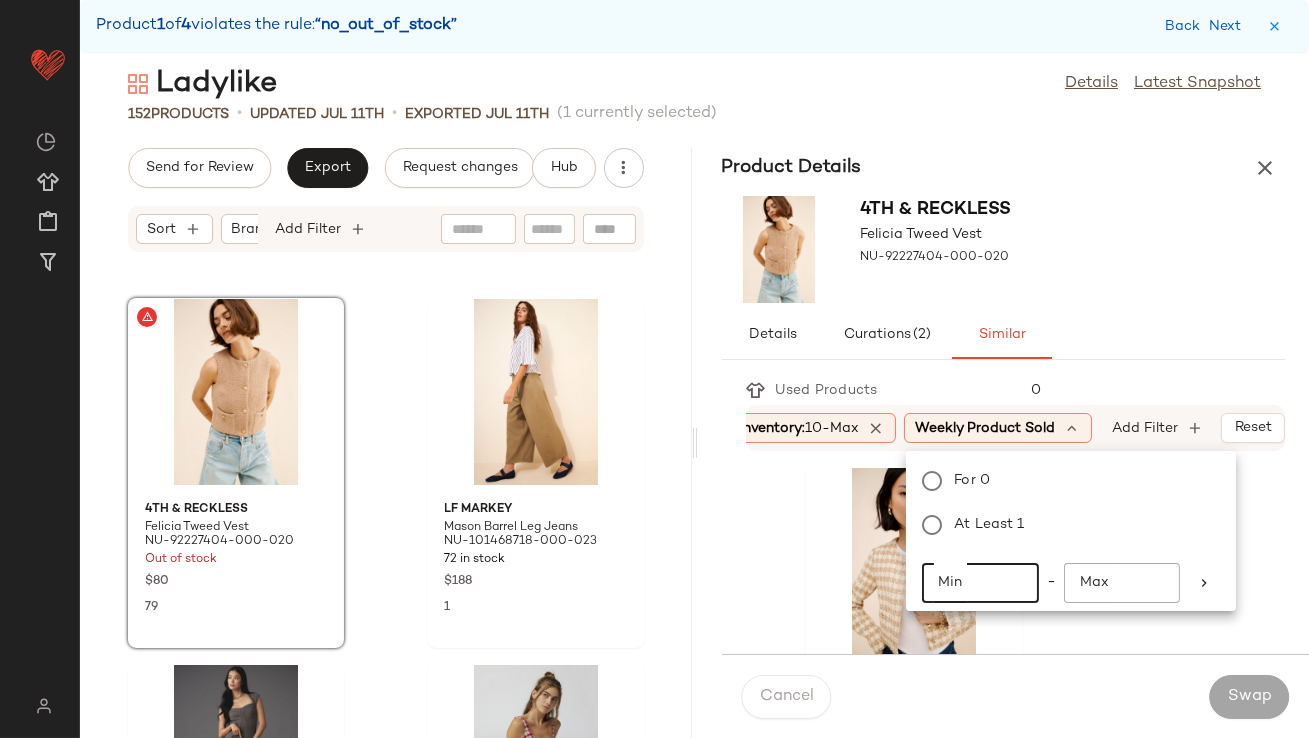 click on "Min" 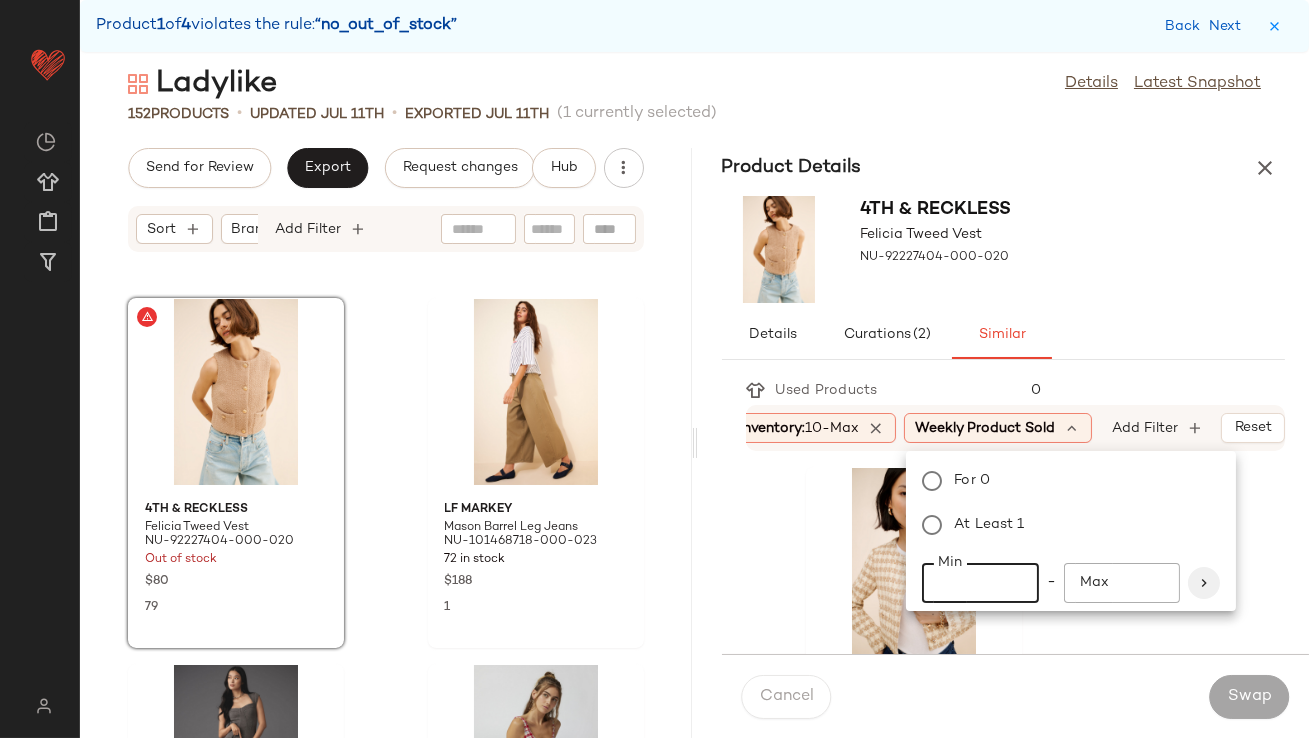 type on "**" 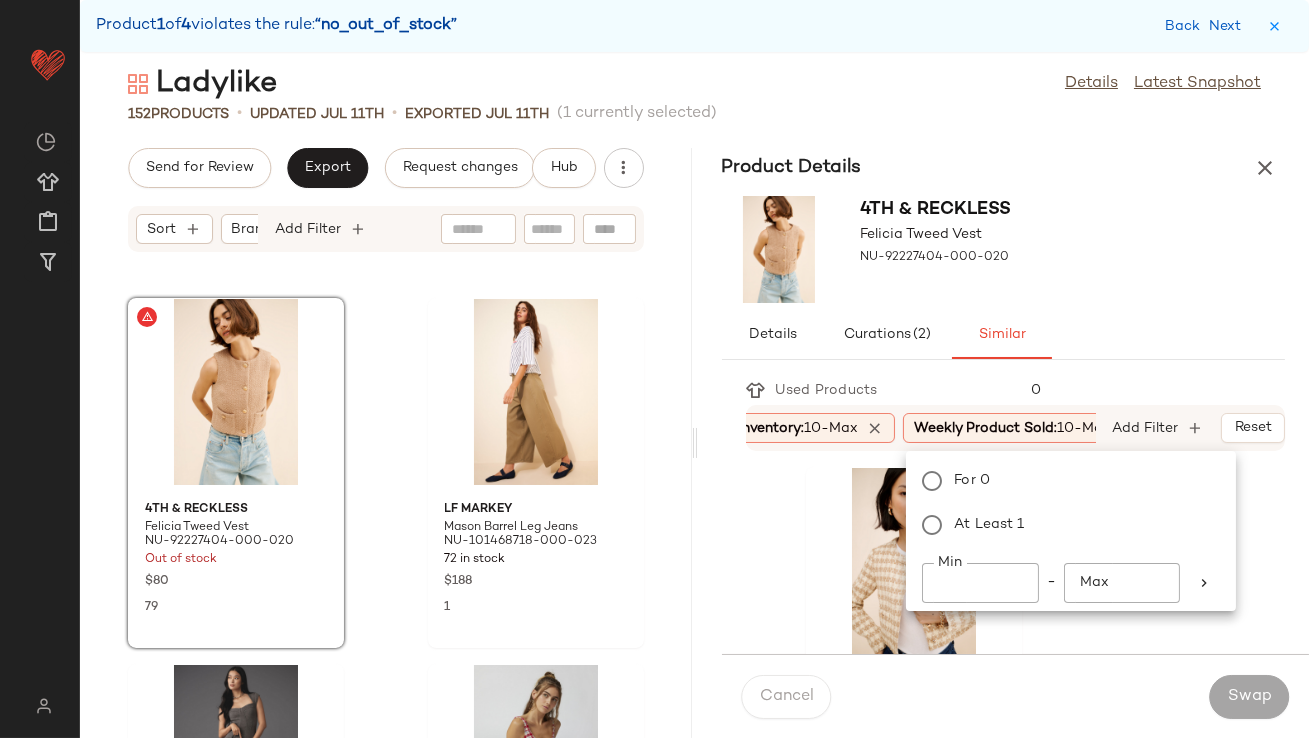 click on "[PRODUCT] [PRODUCT_ID]" at bounding box center (1004, 249) 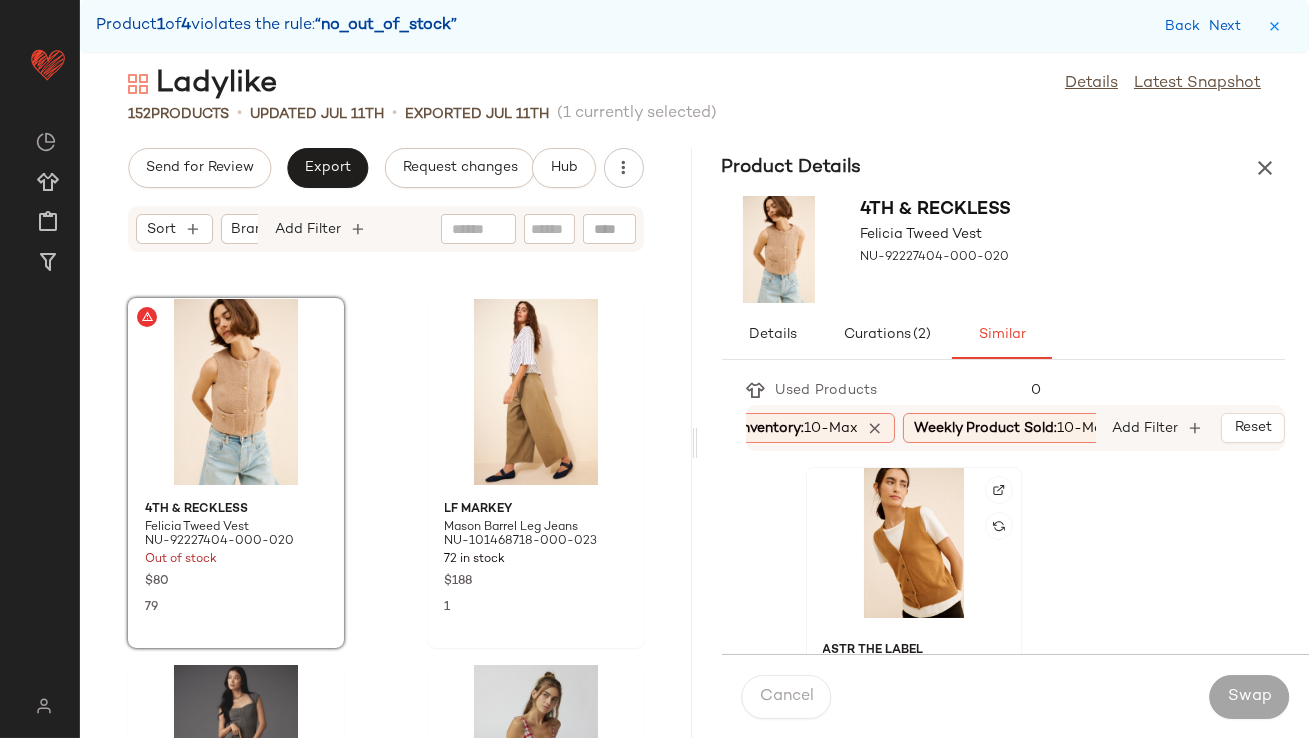 click 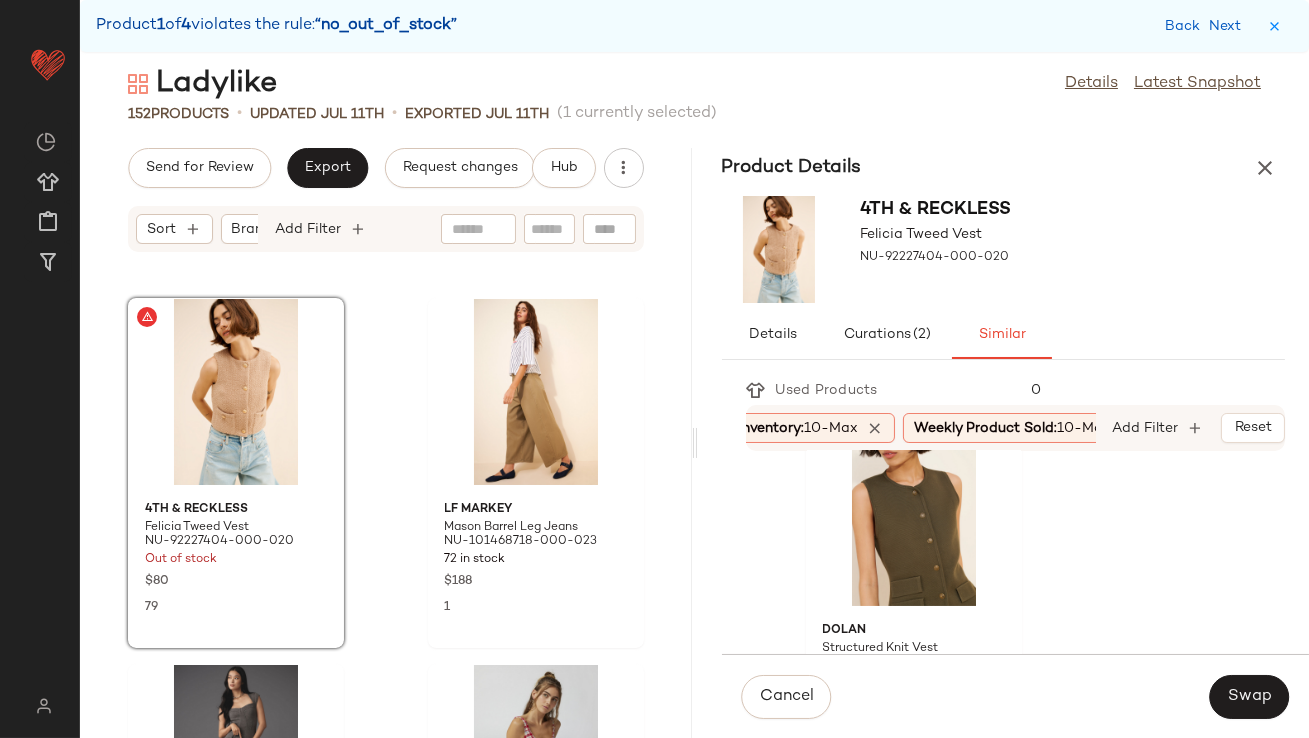 scroll, scrollTop: 842, scrollLeft: 0, axis: vertical 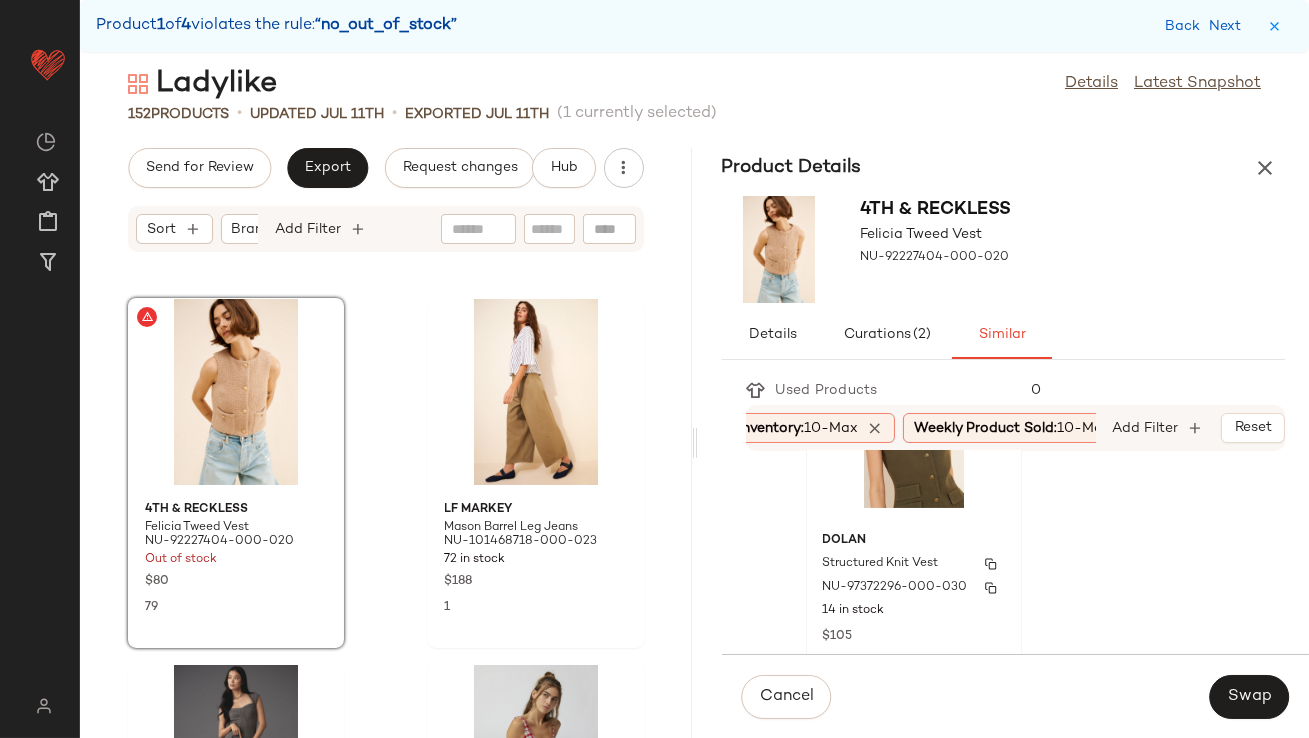 click on "Dolan" at bounding box center [914, 541] 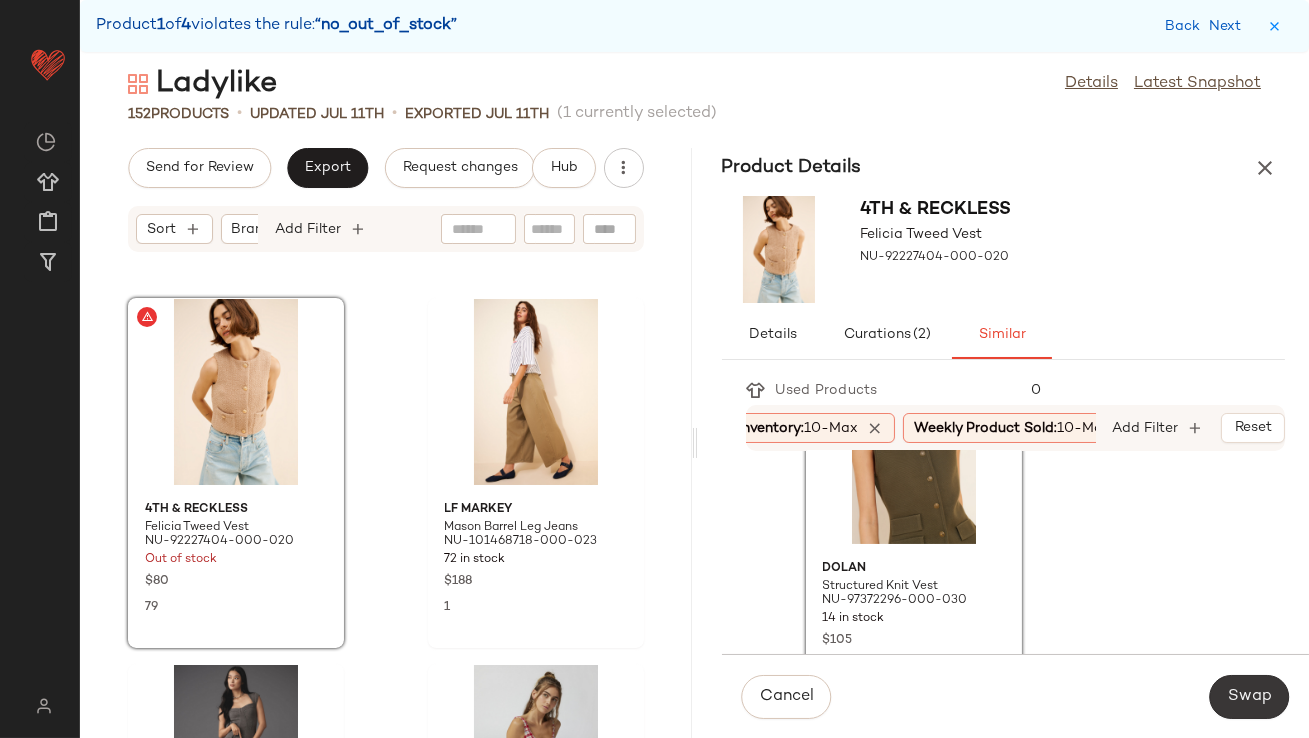 click on "Swap" at bounding box center (1249, 697) 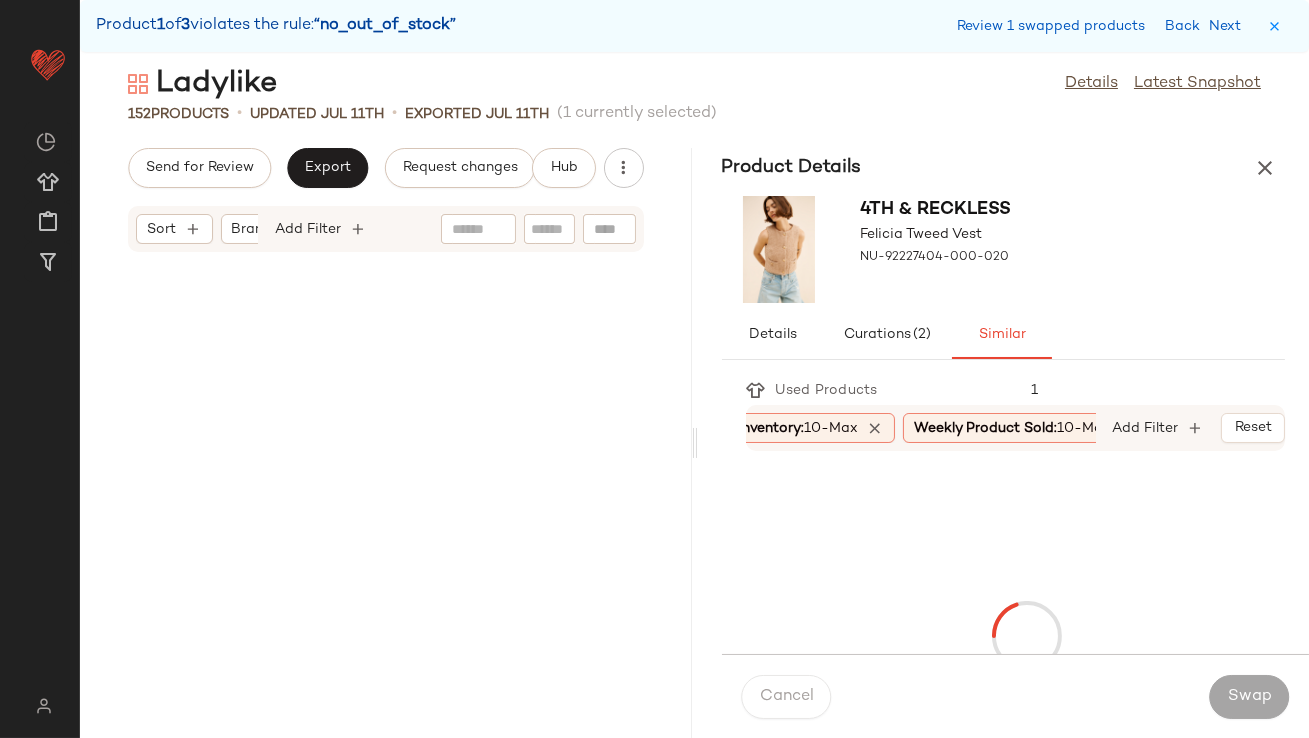 scroll, scrollTop: 5490, scrollLeft: 0, axis: vertical 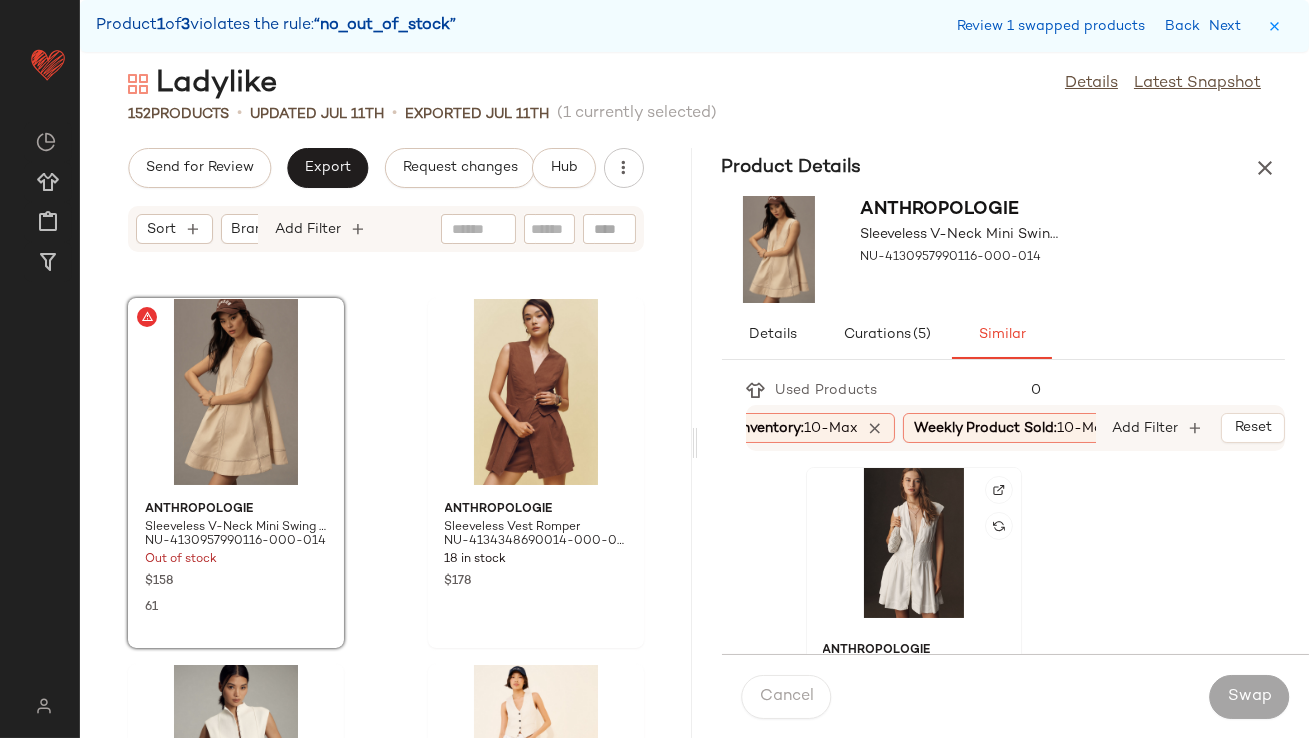 click 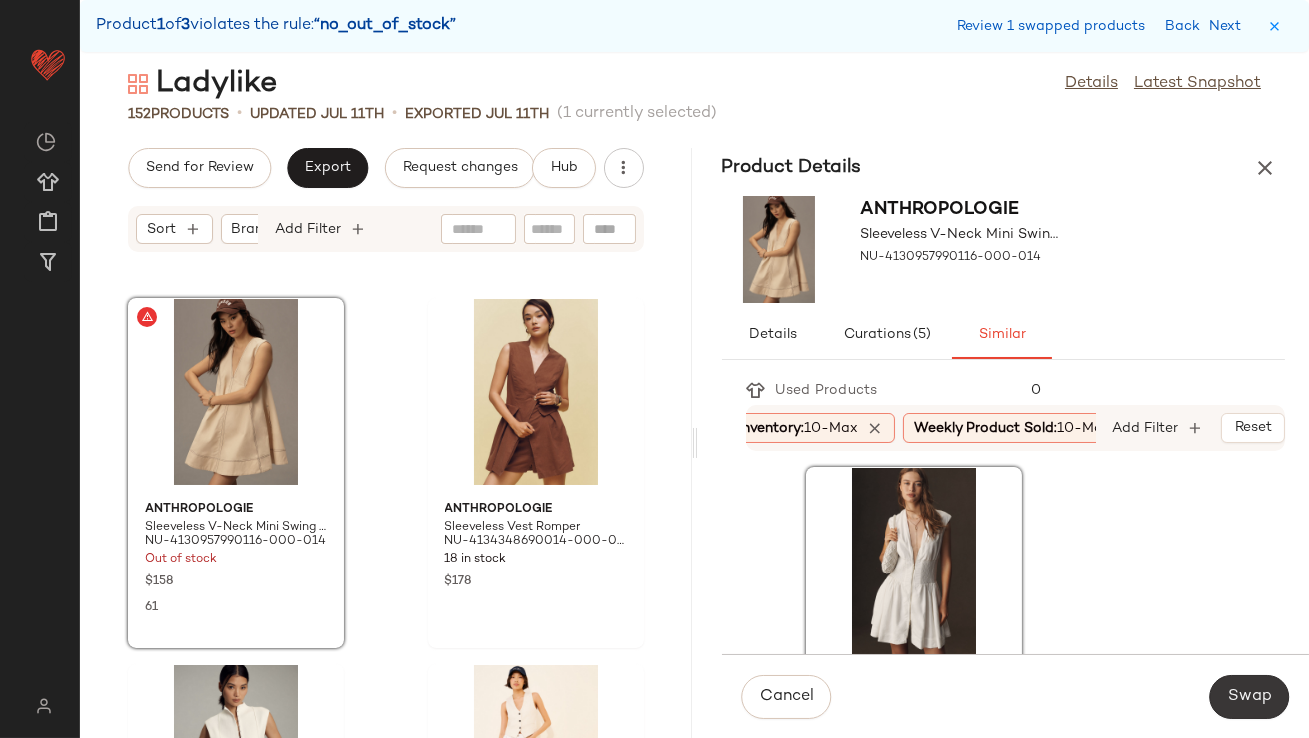 click on "Swap" 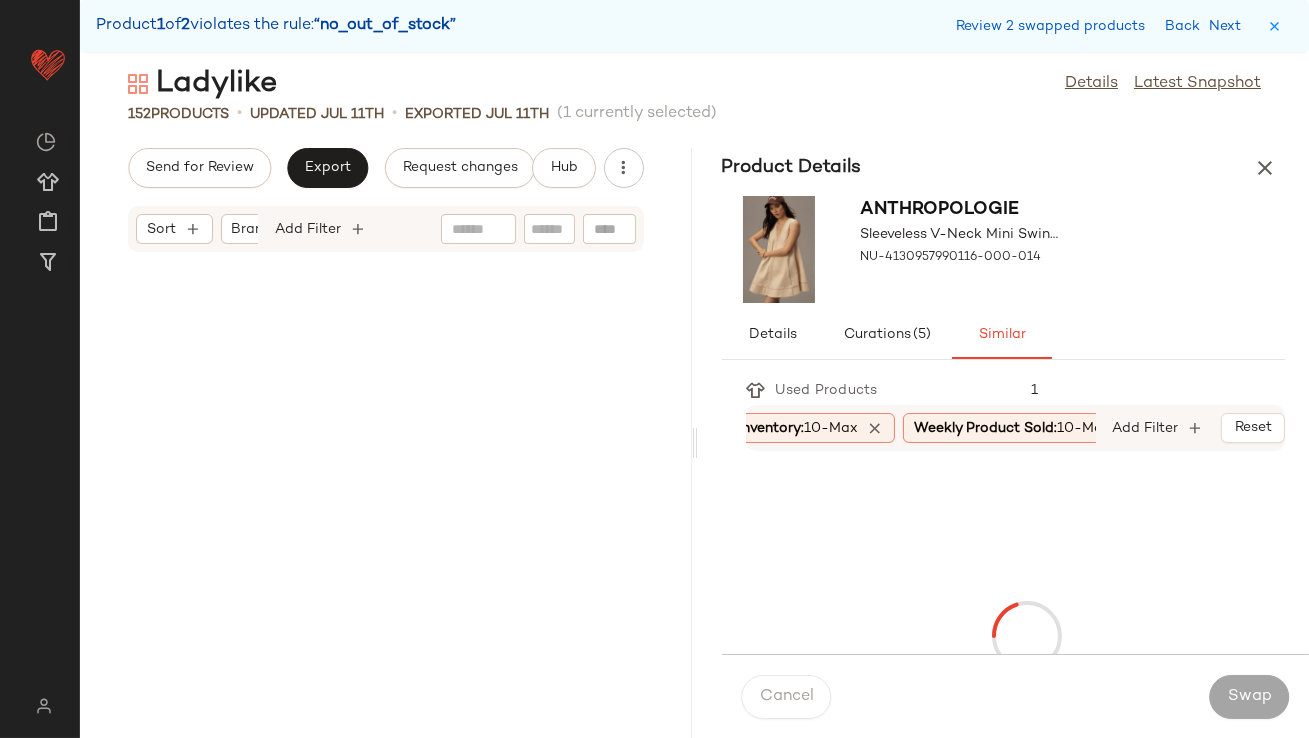 scroll, scrollTop: 19764, scrollLeft: 0, axis: vertical 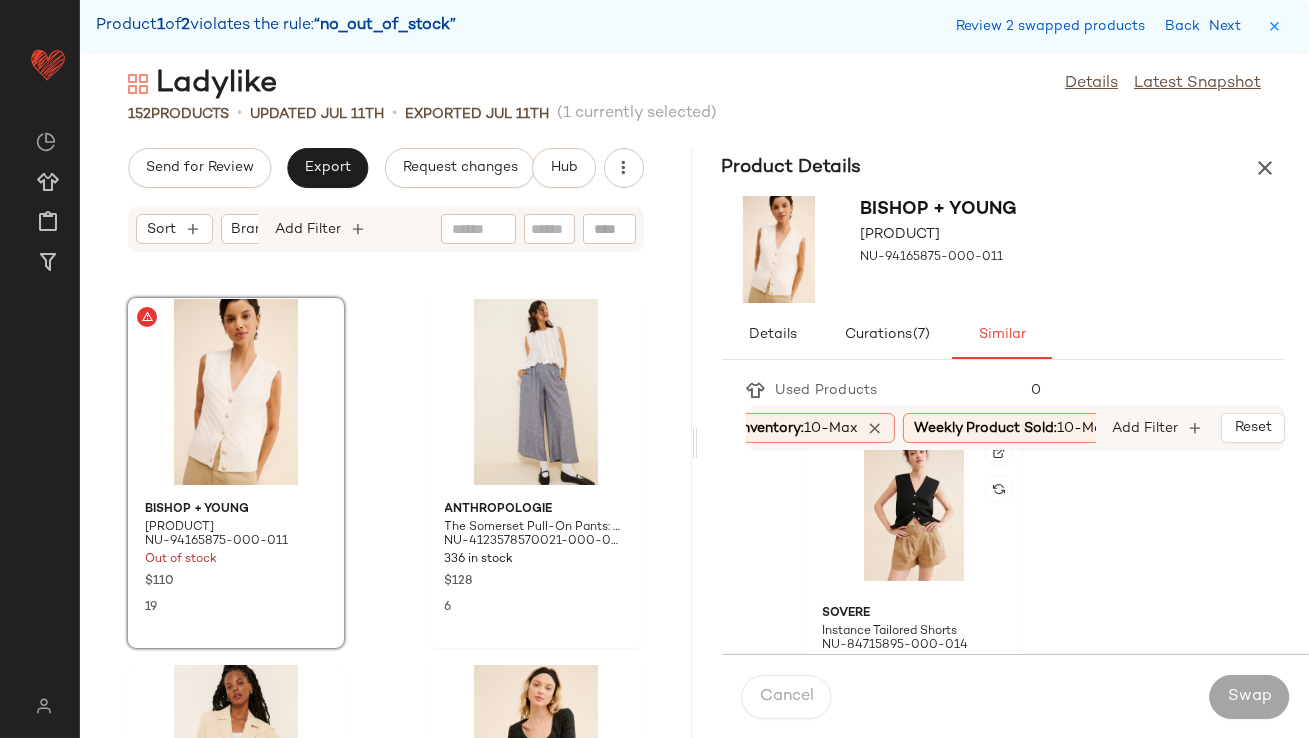 click 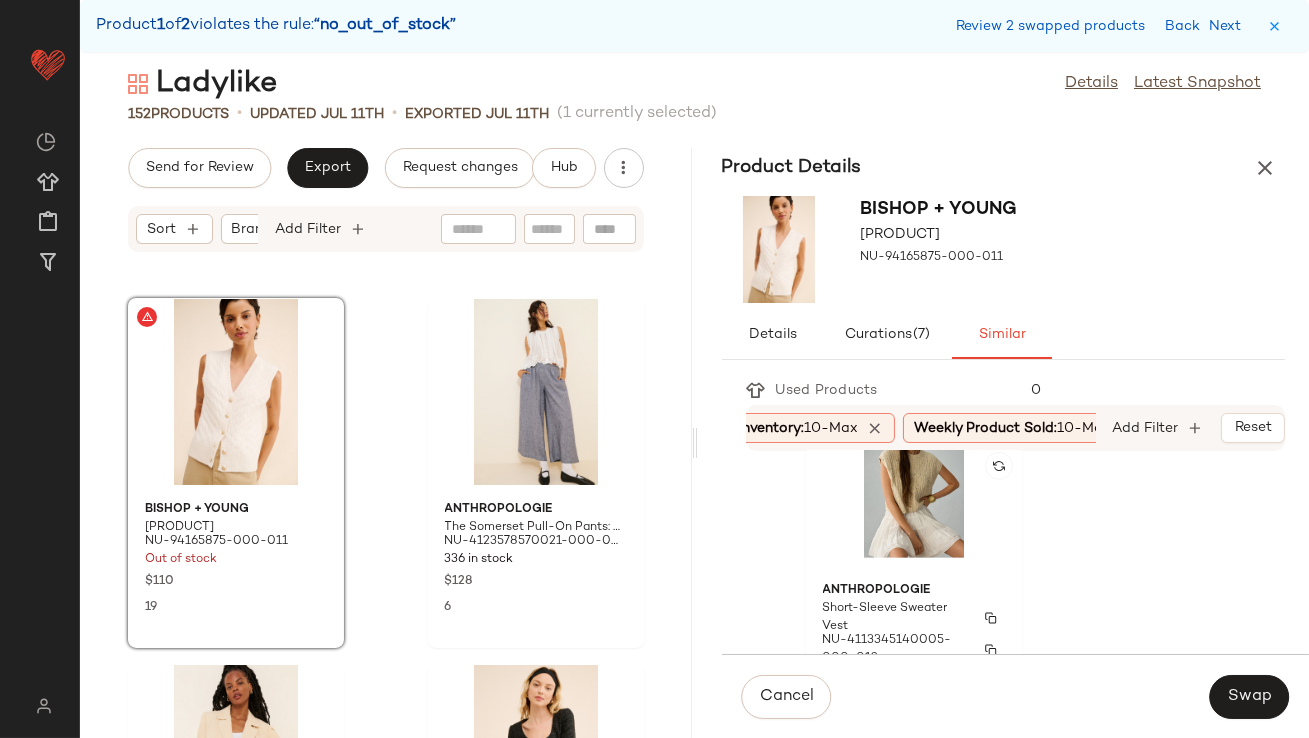 scroll, scrollTop: 1882, scrollLeft: 0, axis: vertical 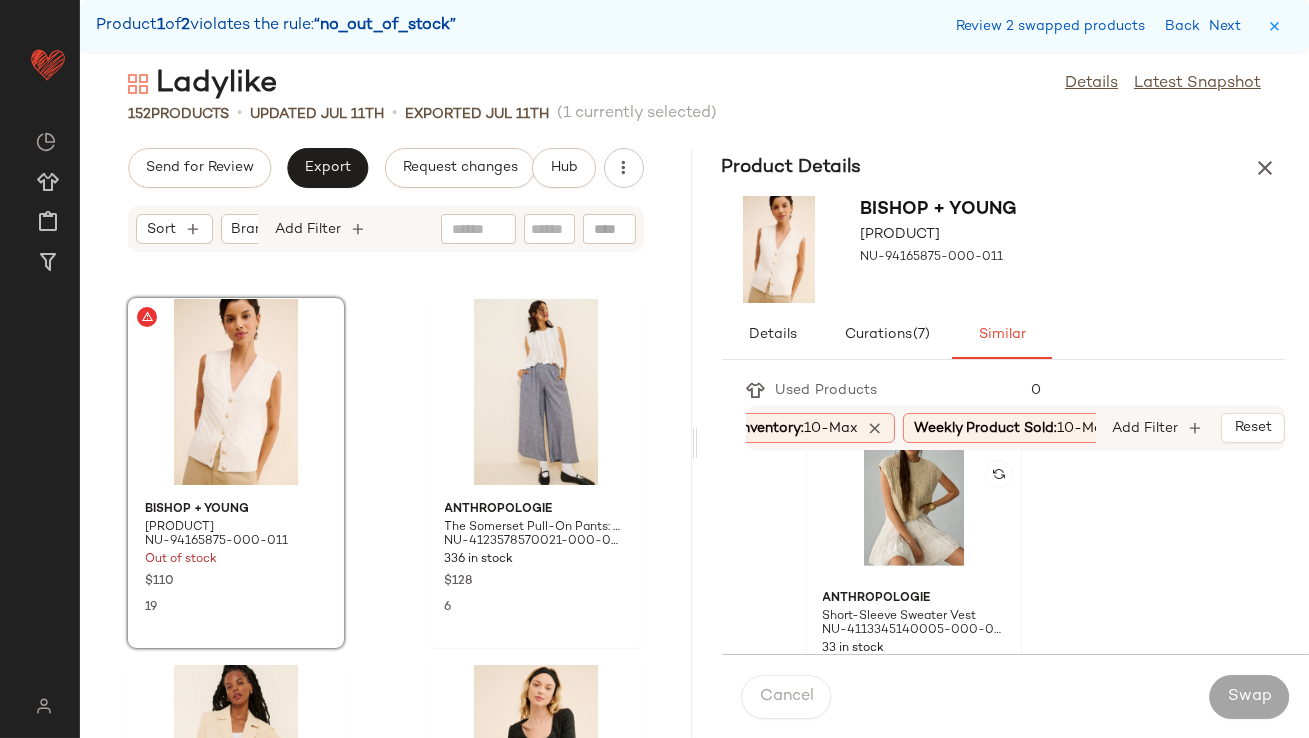 click 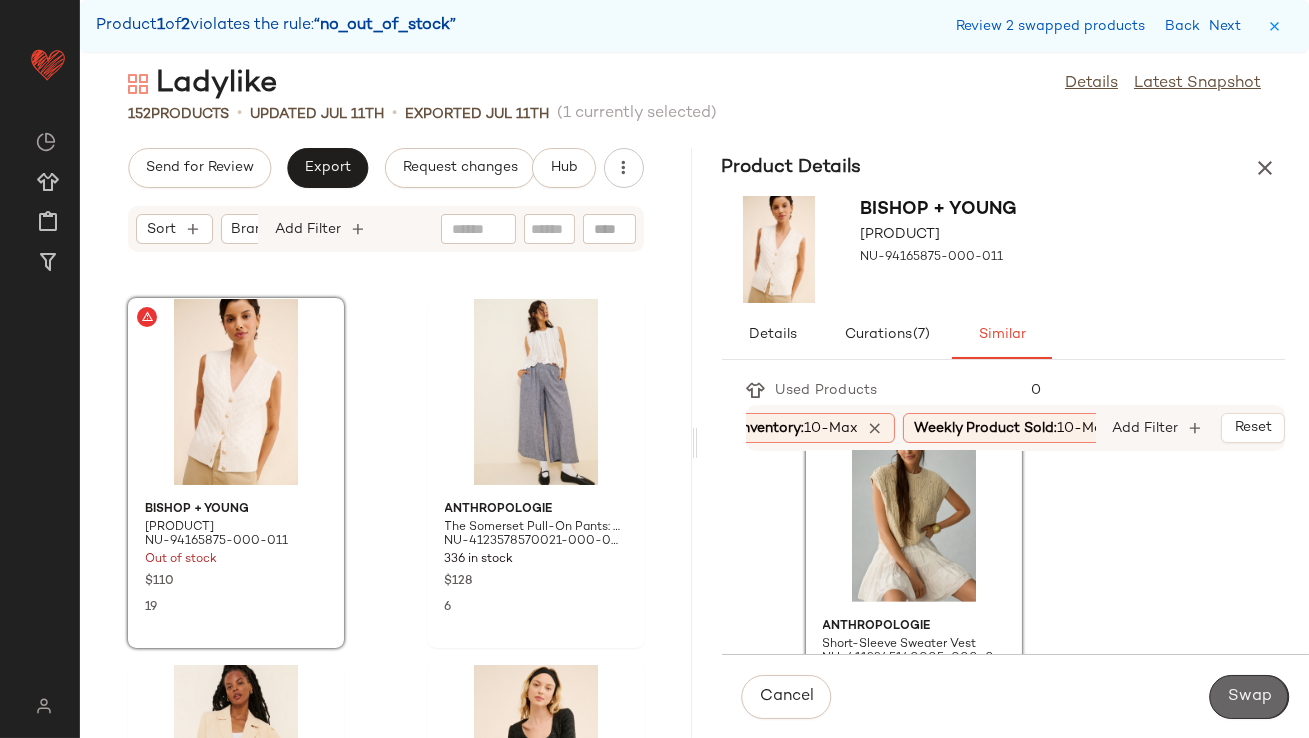 click on "Swap" 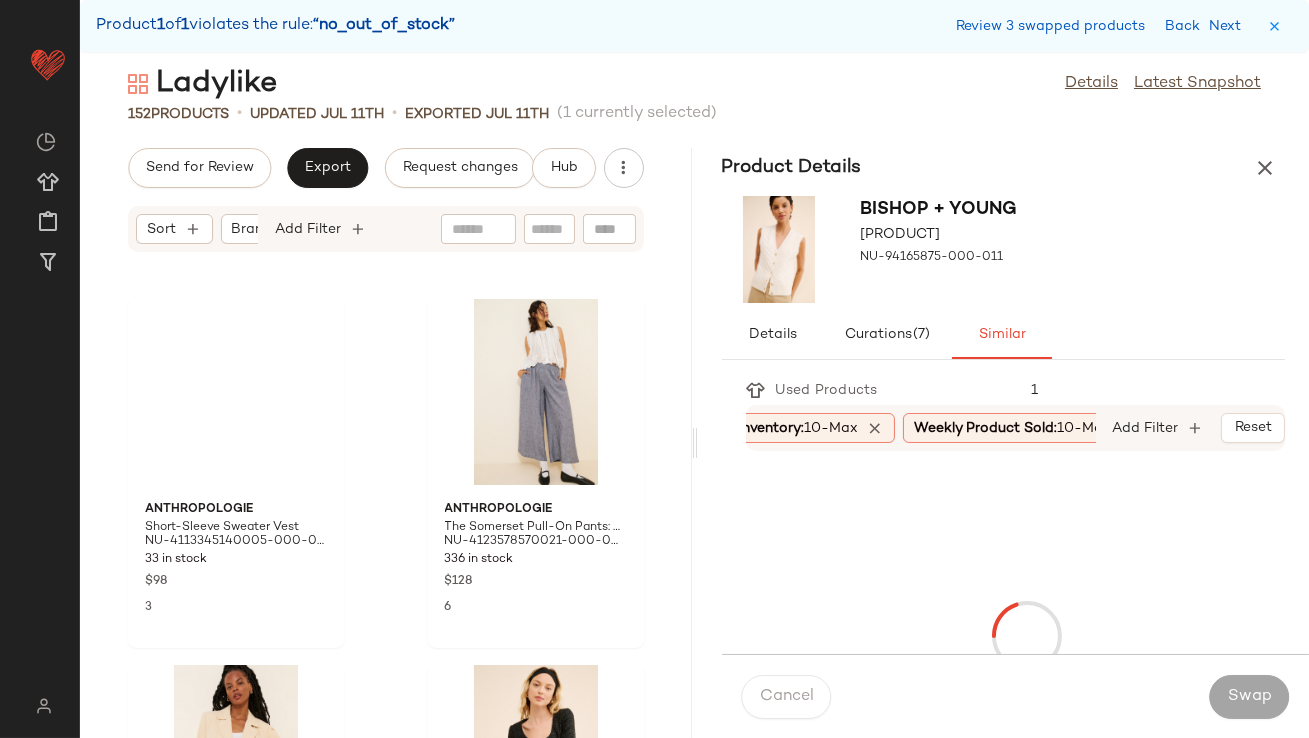 scroll, scrollTop: 23424, scrollLeft: 0, axis: vertical 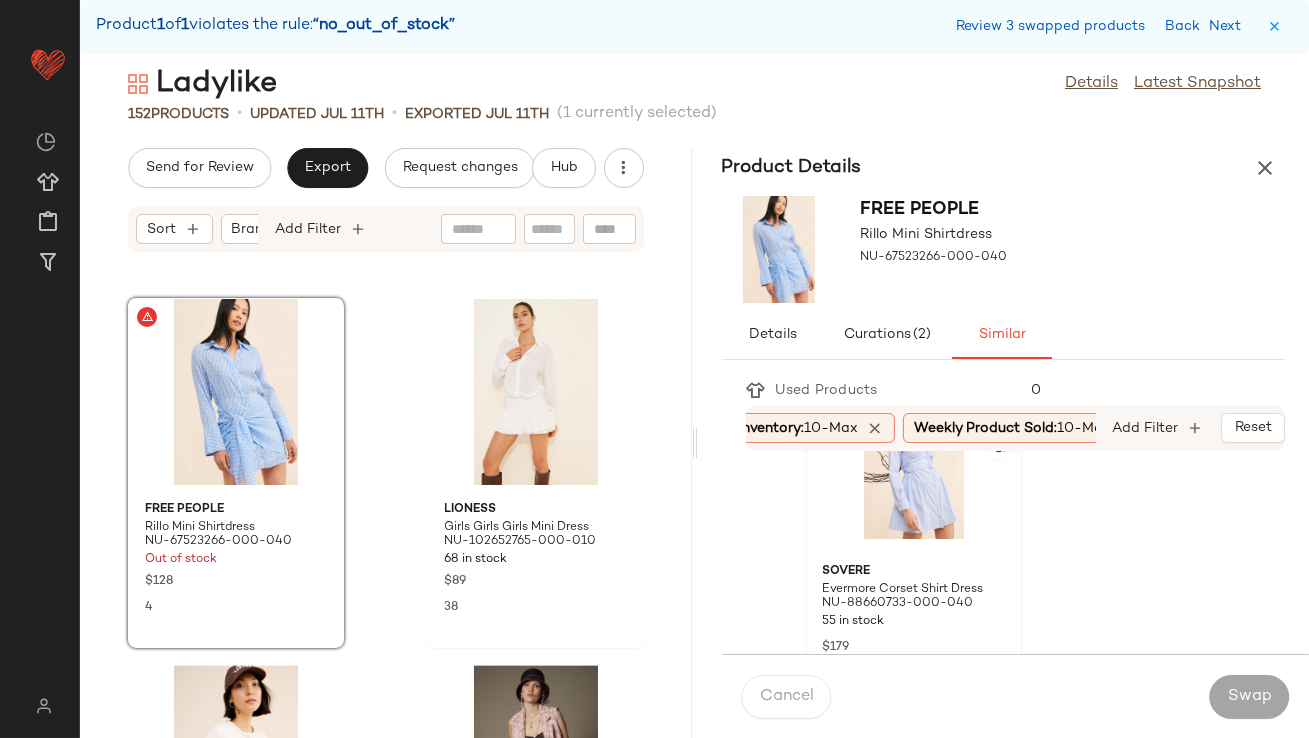 click 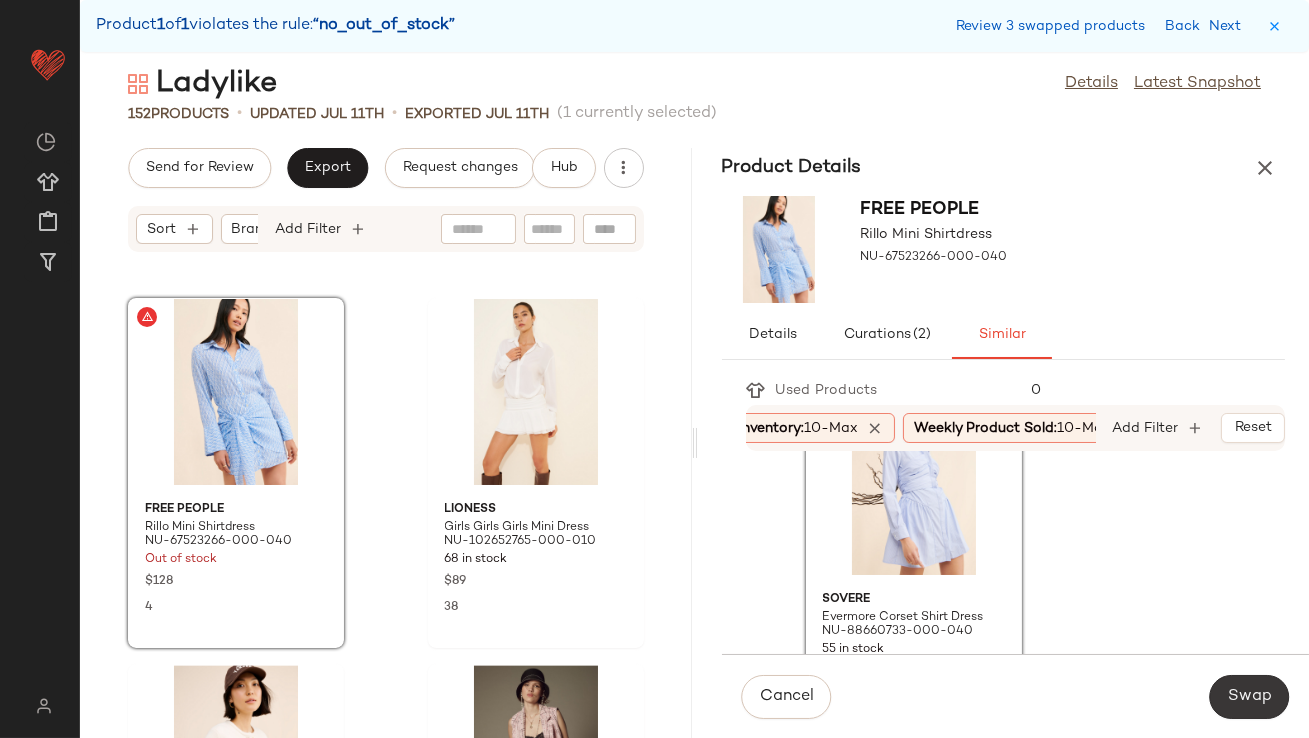 click on "Swap" at bounding box center [1249, 697] 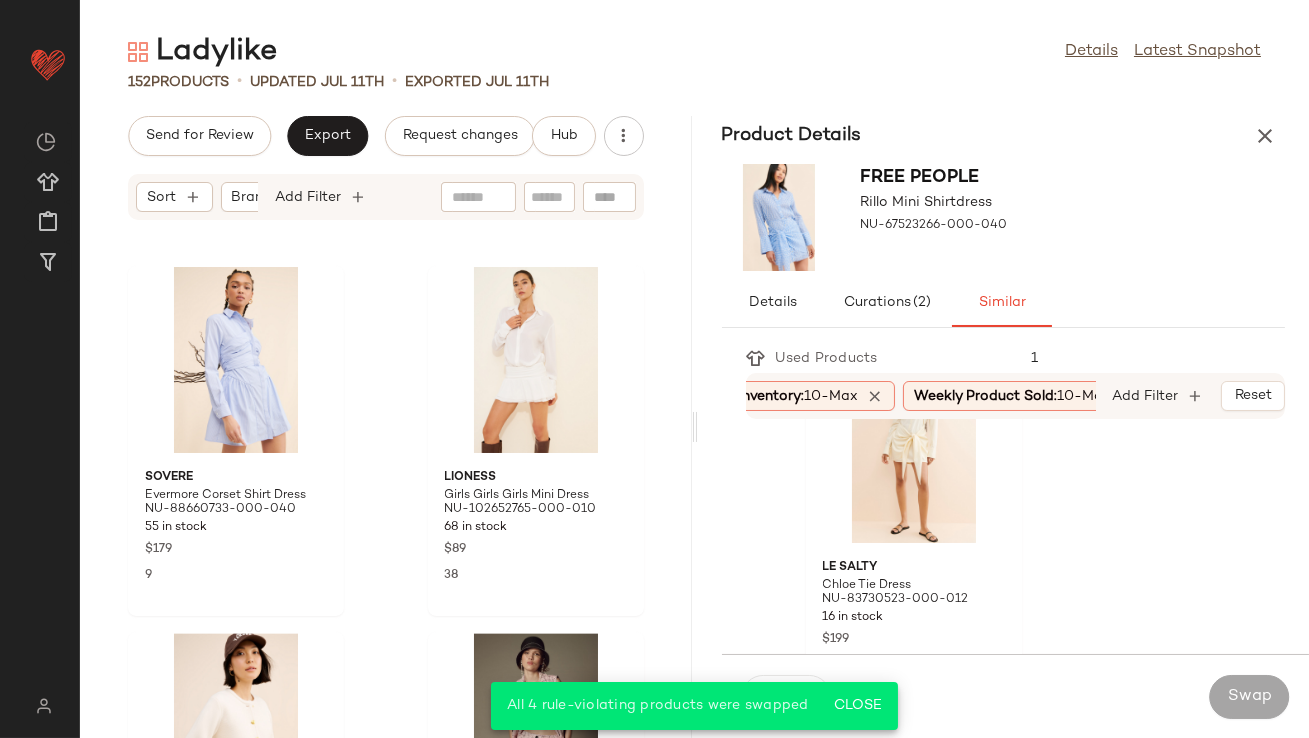 click at bounding box center (1265, 136) 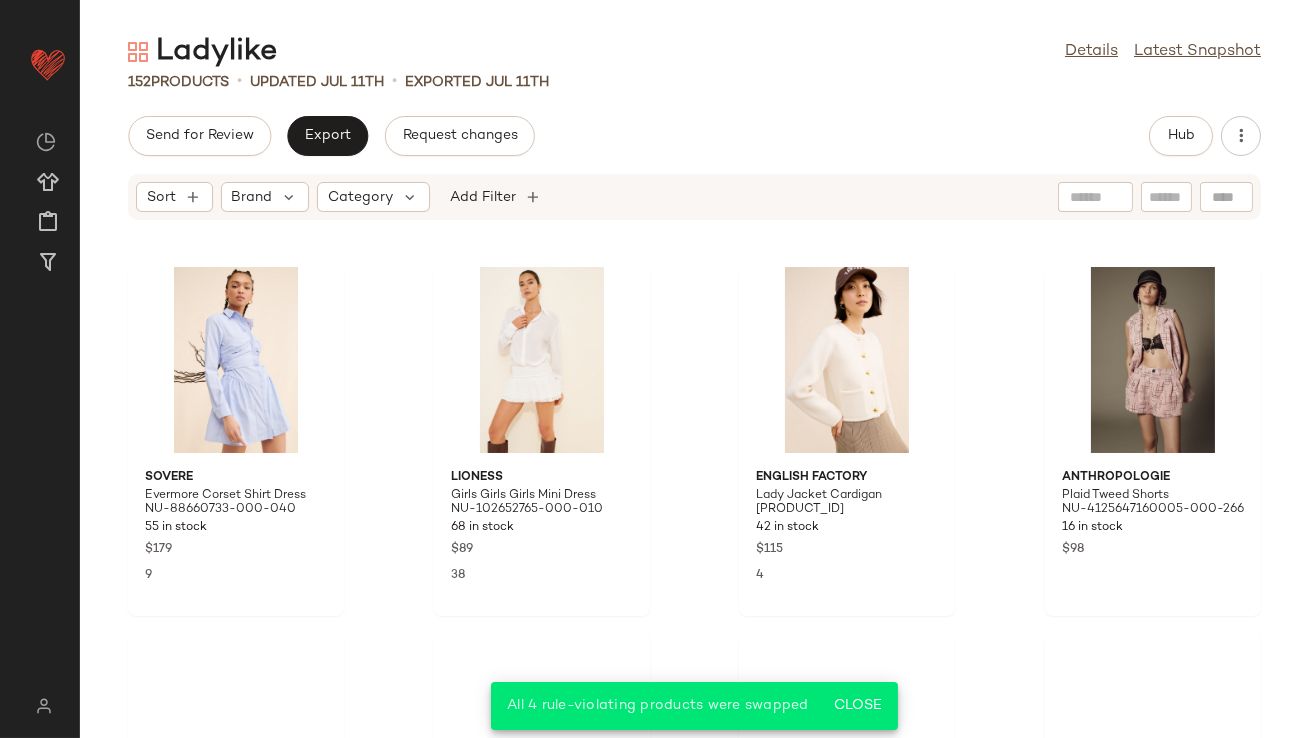 scroll, scrollTop: 13419, scrollLeft: 0, axis: vertical 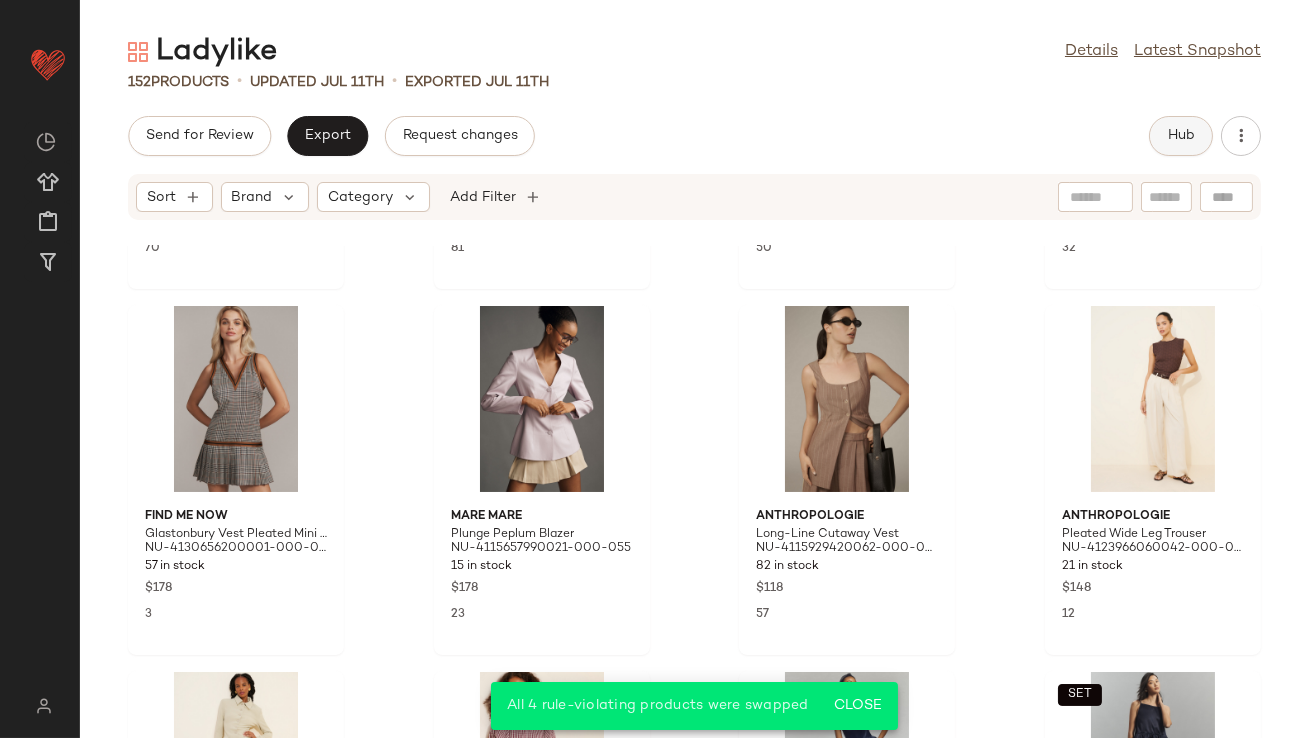 click on "Hub" 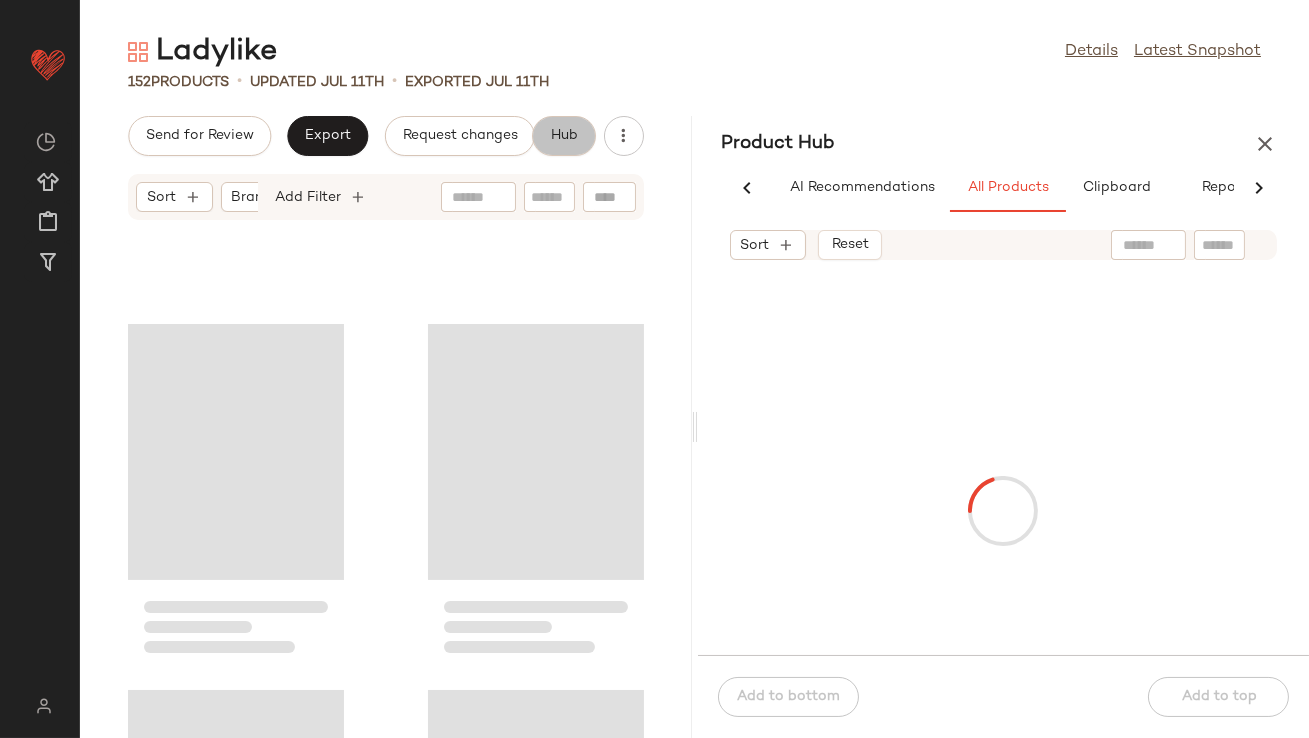 scroll, scrollTop: 693, scrollLeft: 0, axis: vertical 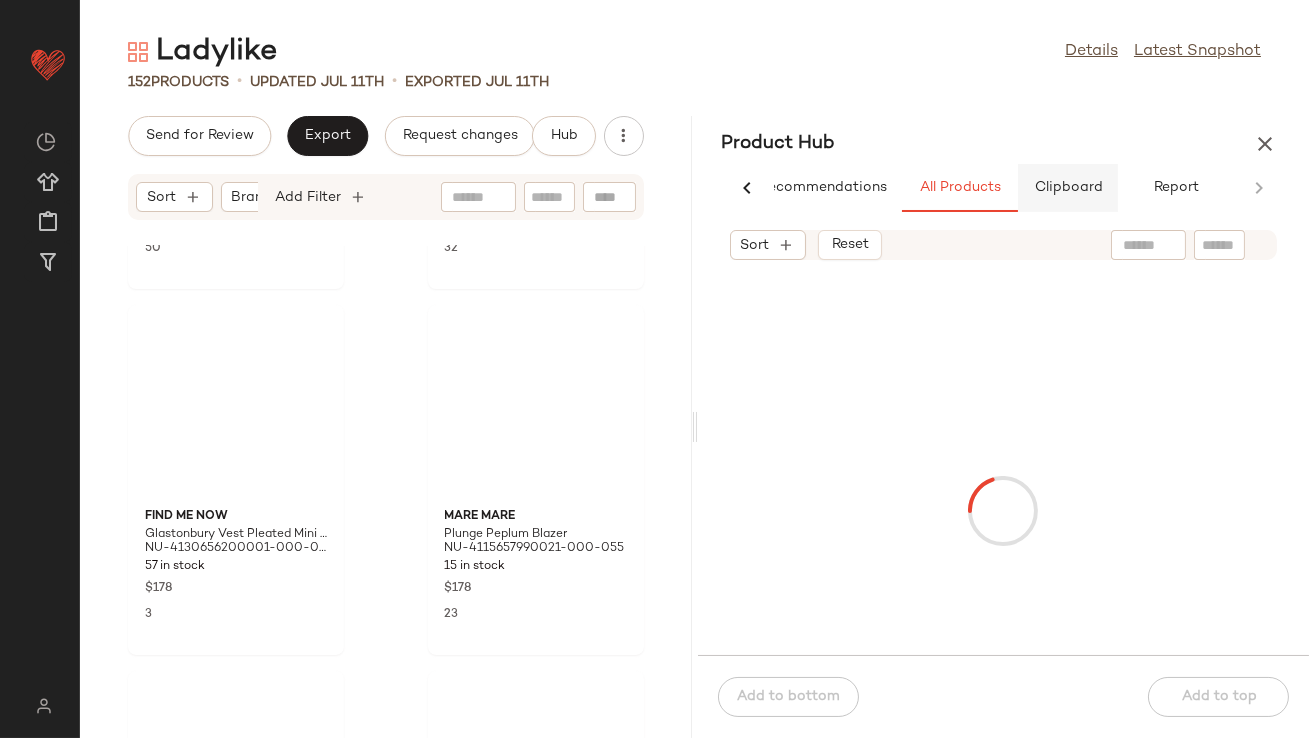 click on "Clipboard" 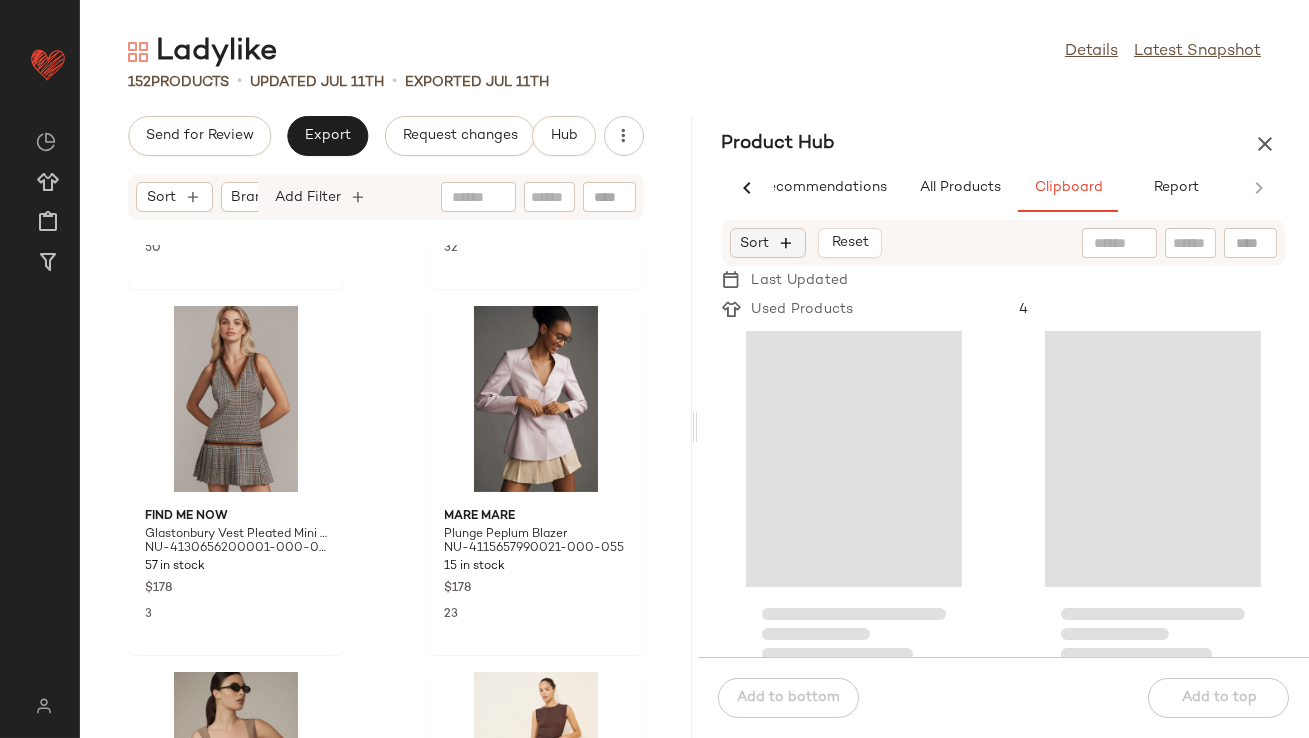 click at bounding box center (787, 243) 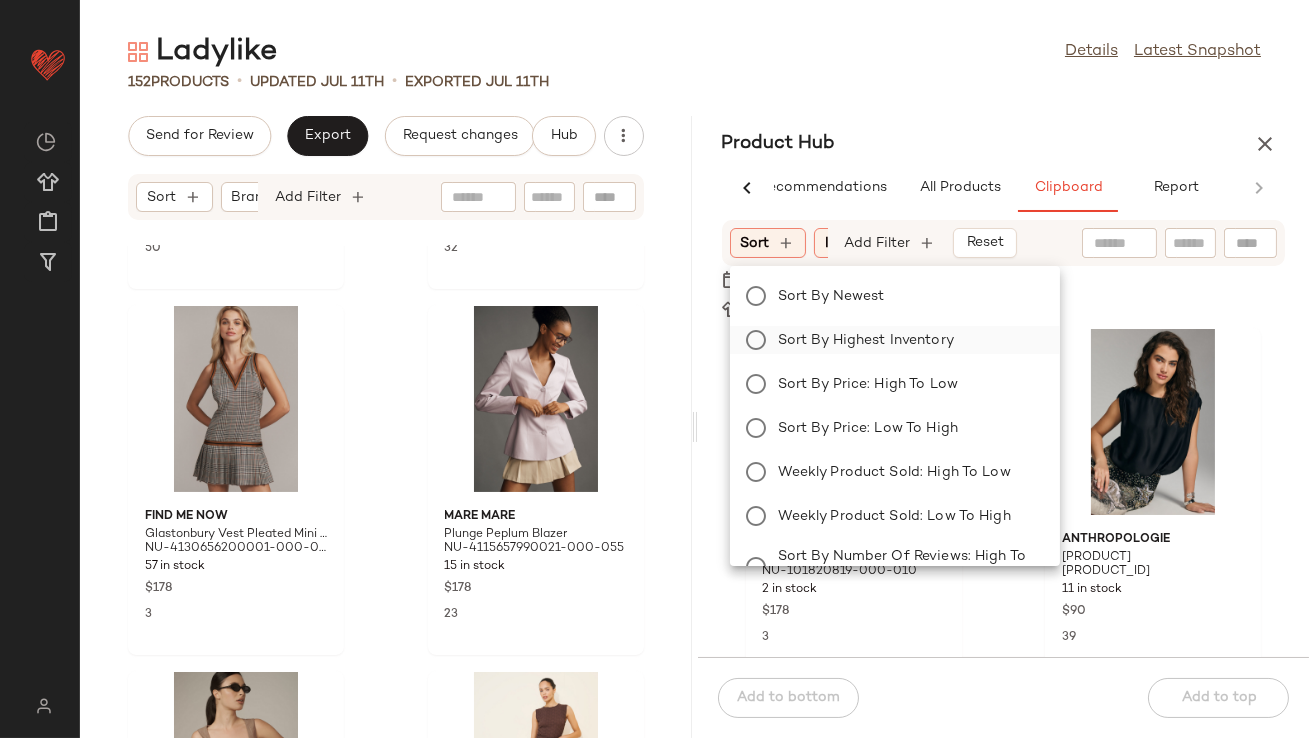 click on "Sort by Highest Inventory" at bounding box center [907, 340] 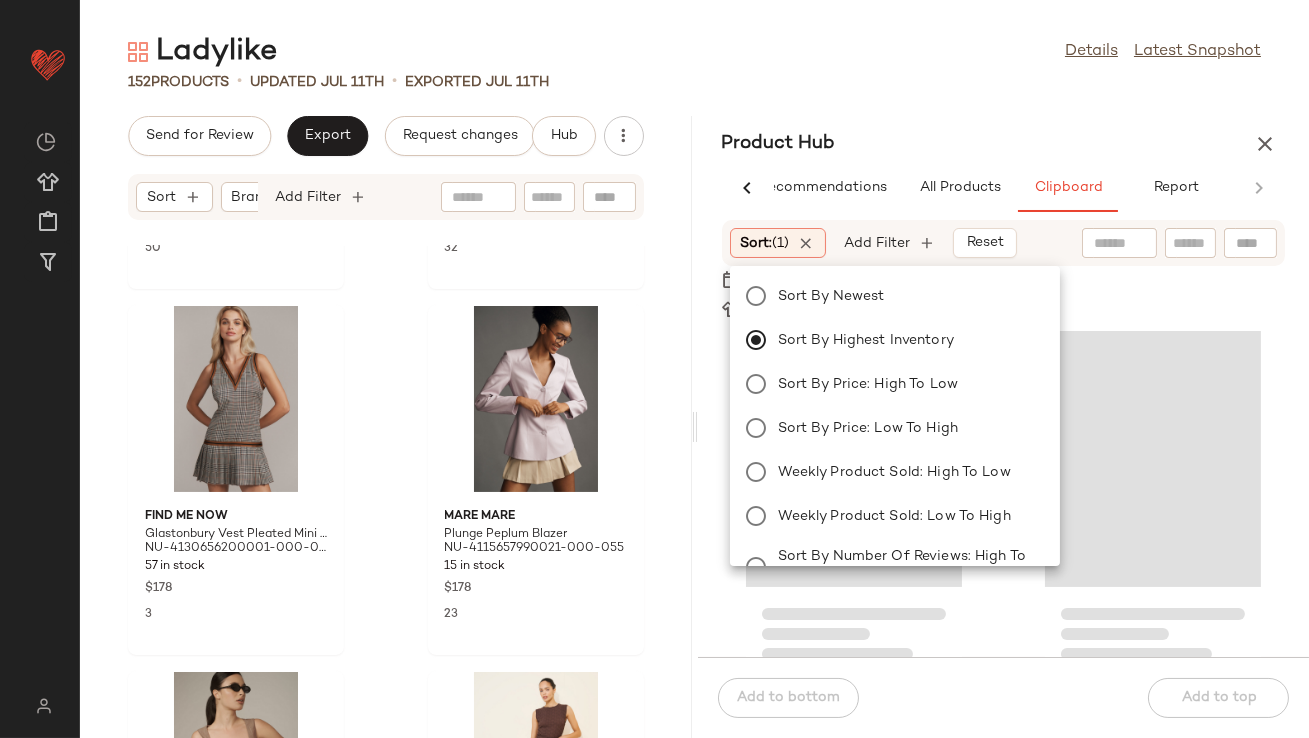 click on "[GENERAL_TERM] Details Latest Snapshot" 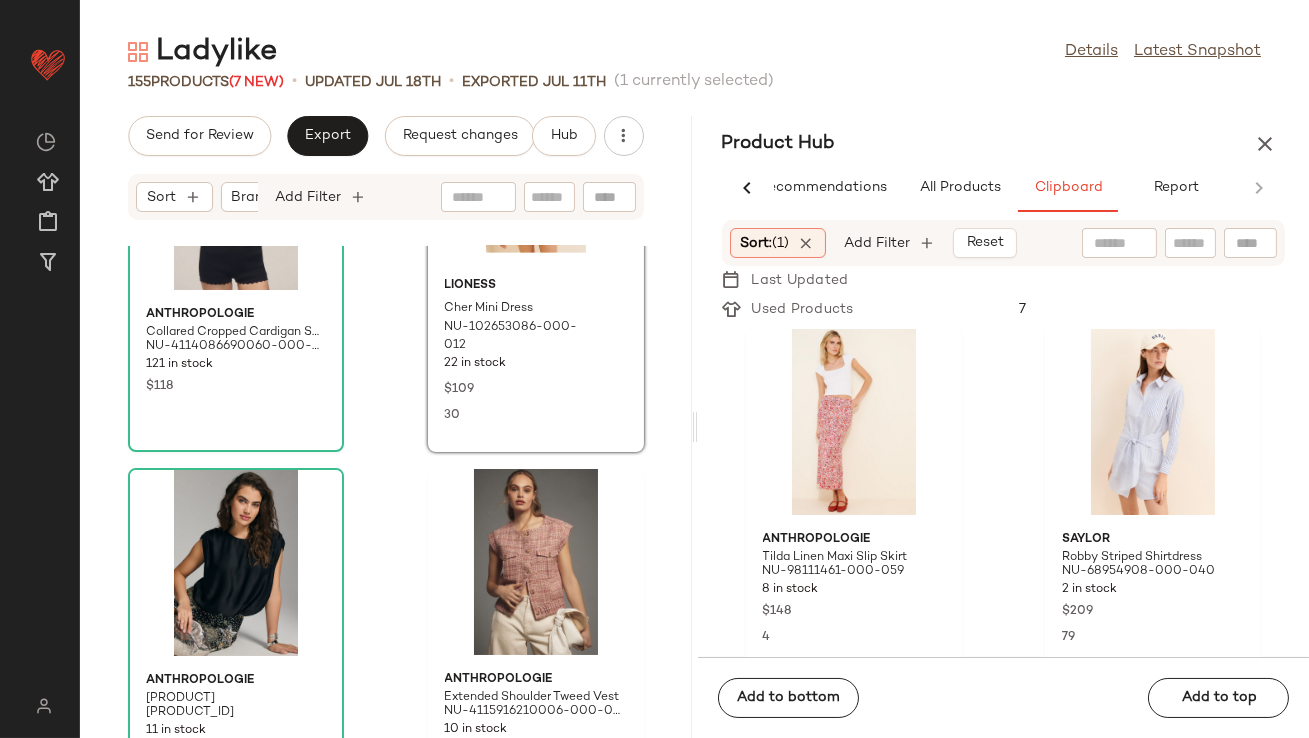scroll, scrollTop: 2362, scrollLeft: 0, axis: vertical 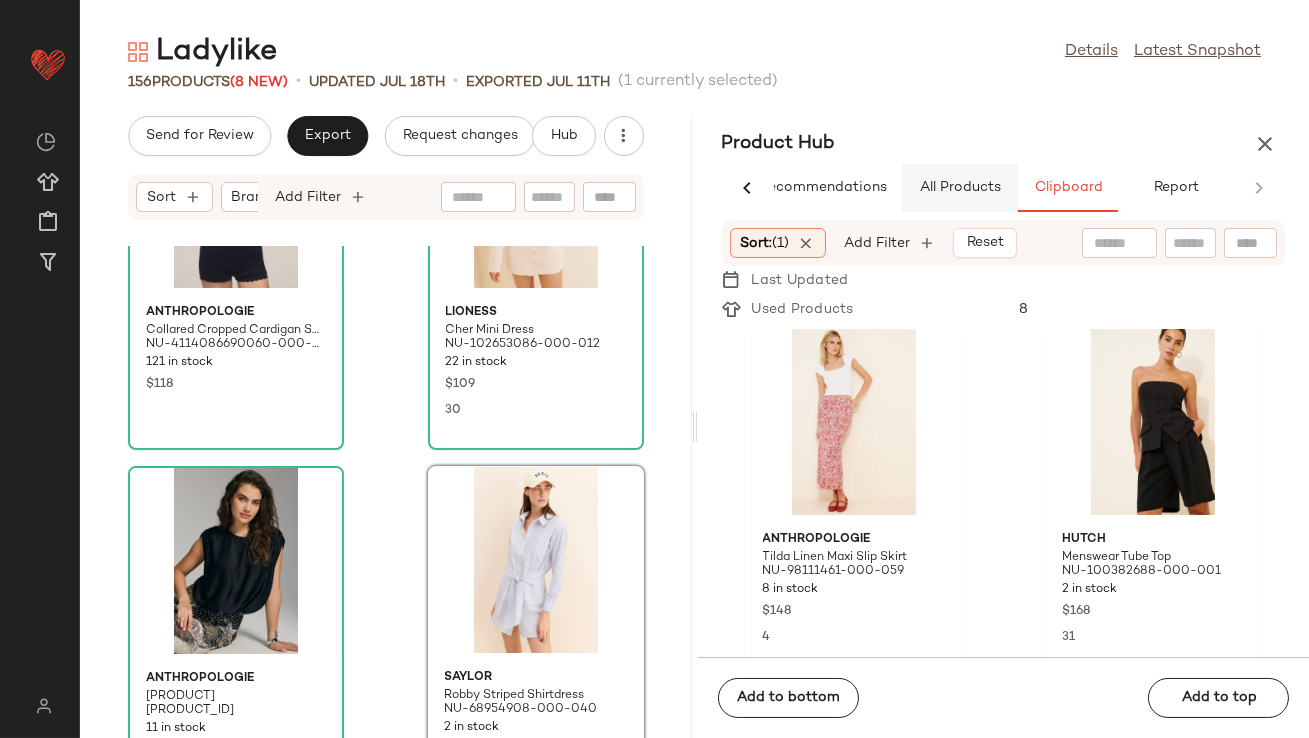 click on "All Products" 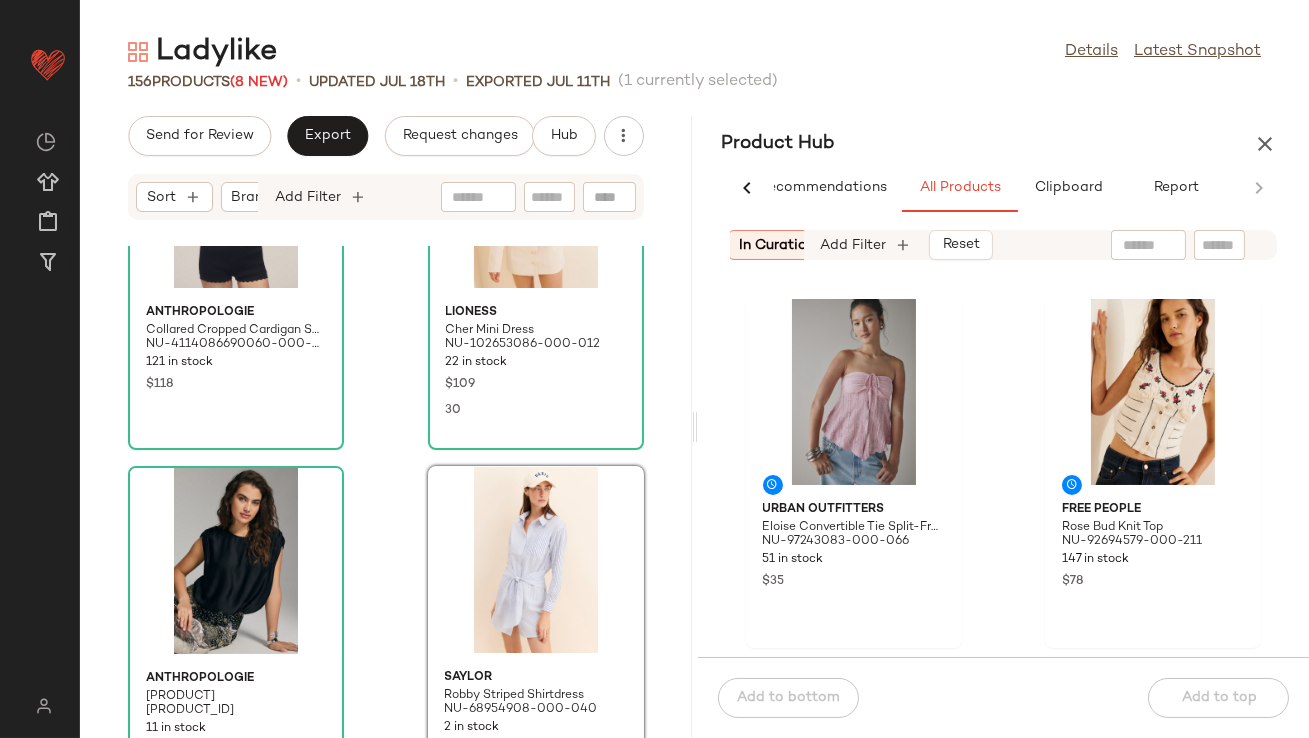 scroll, scrollTop: 0, scrollLeft: 332, axis: horizontal 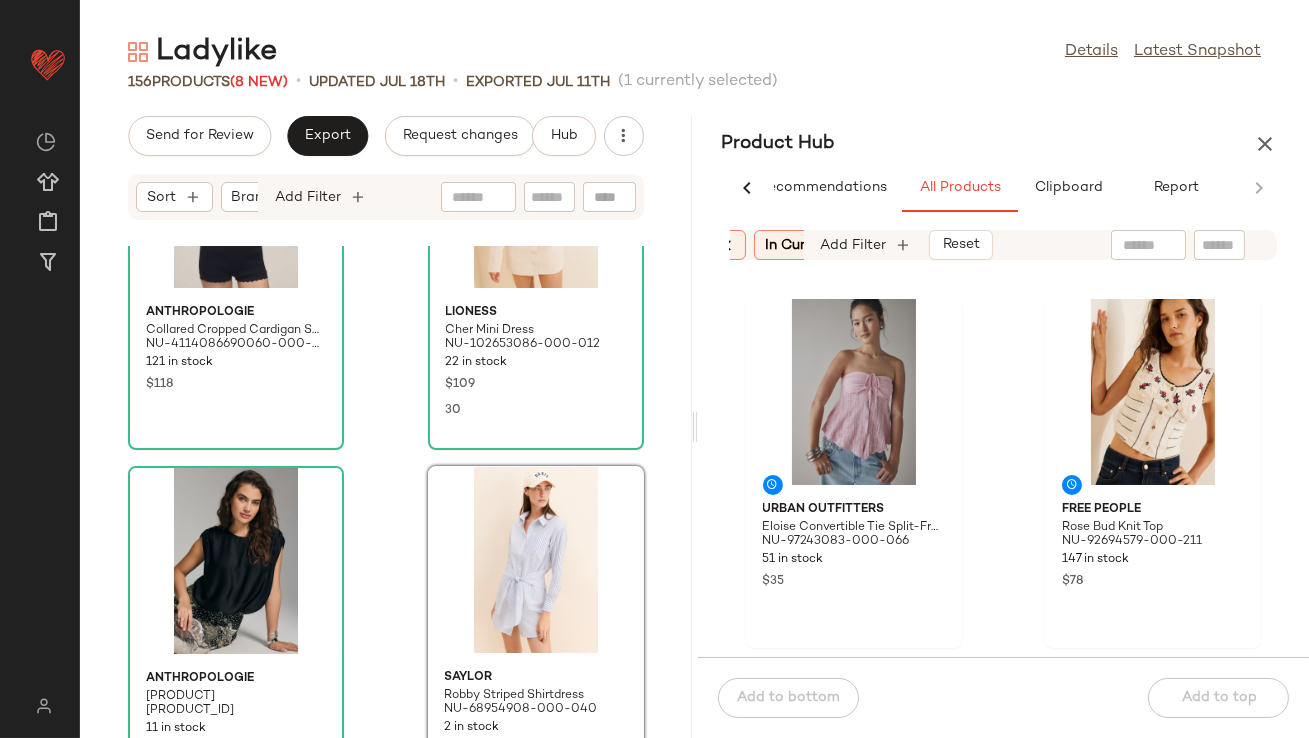 click at bounding box center [727, 245] 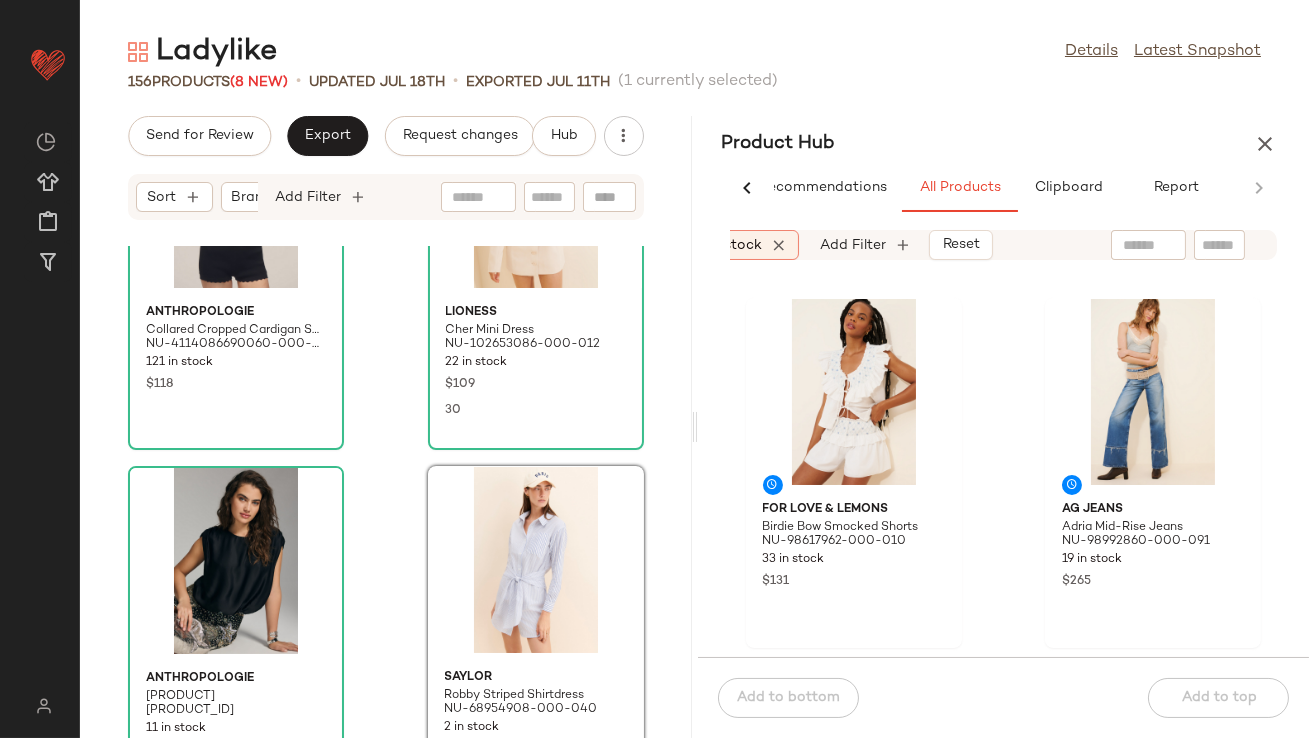 scroll, scrollTop: 0, scrollLeft: 610, axis: horizontal 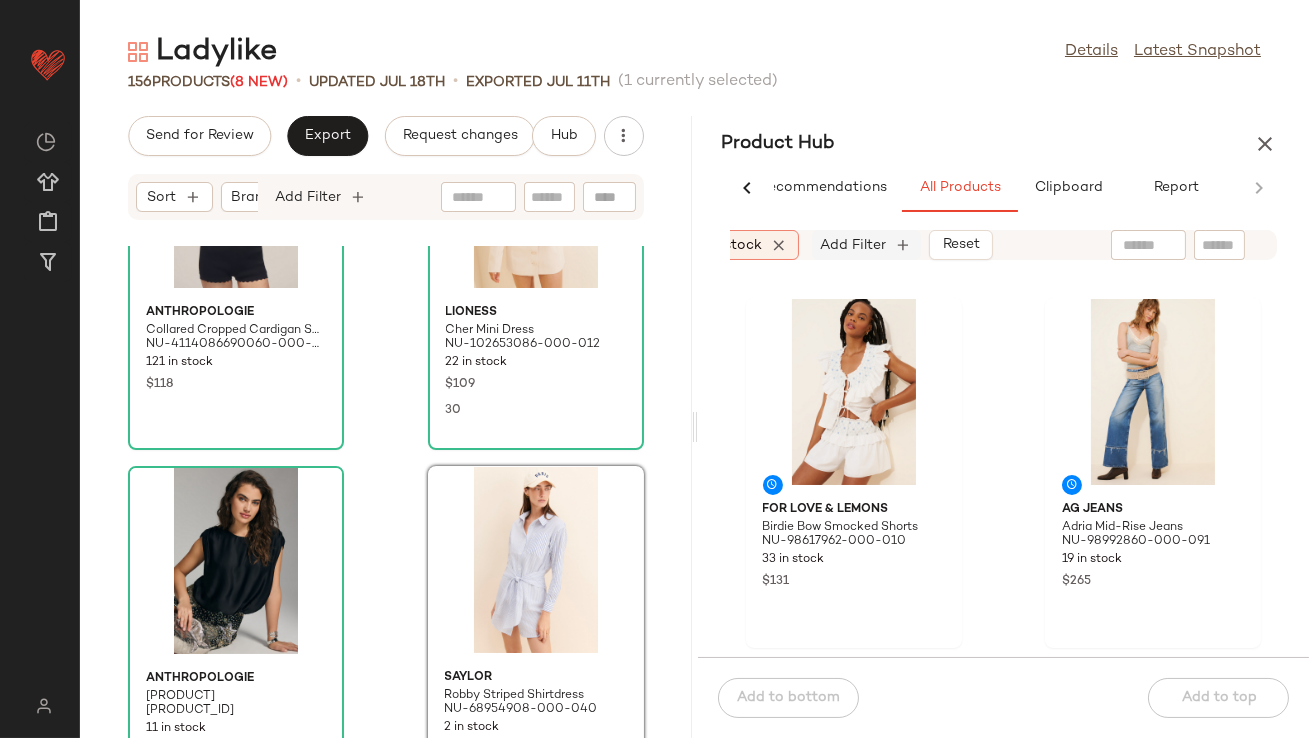 click on "Add Filter" at bounding box center (854, 245) 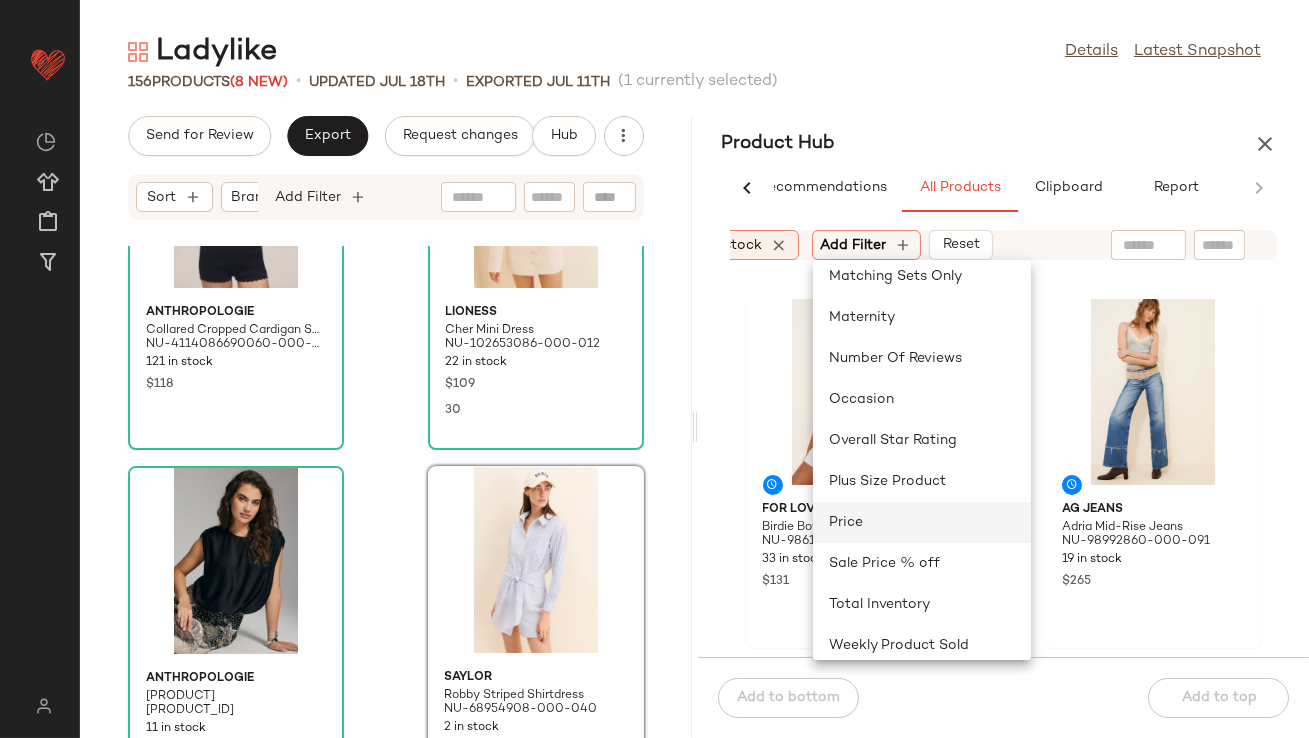scroll, scrollTop: 395, scrollLeft: 0, axis: vertical 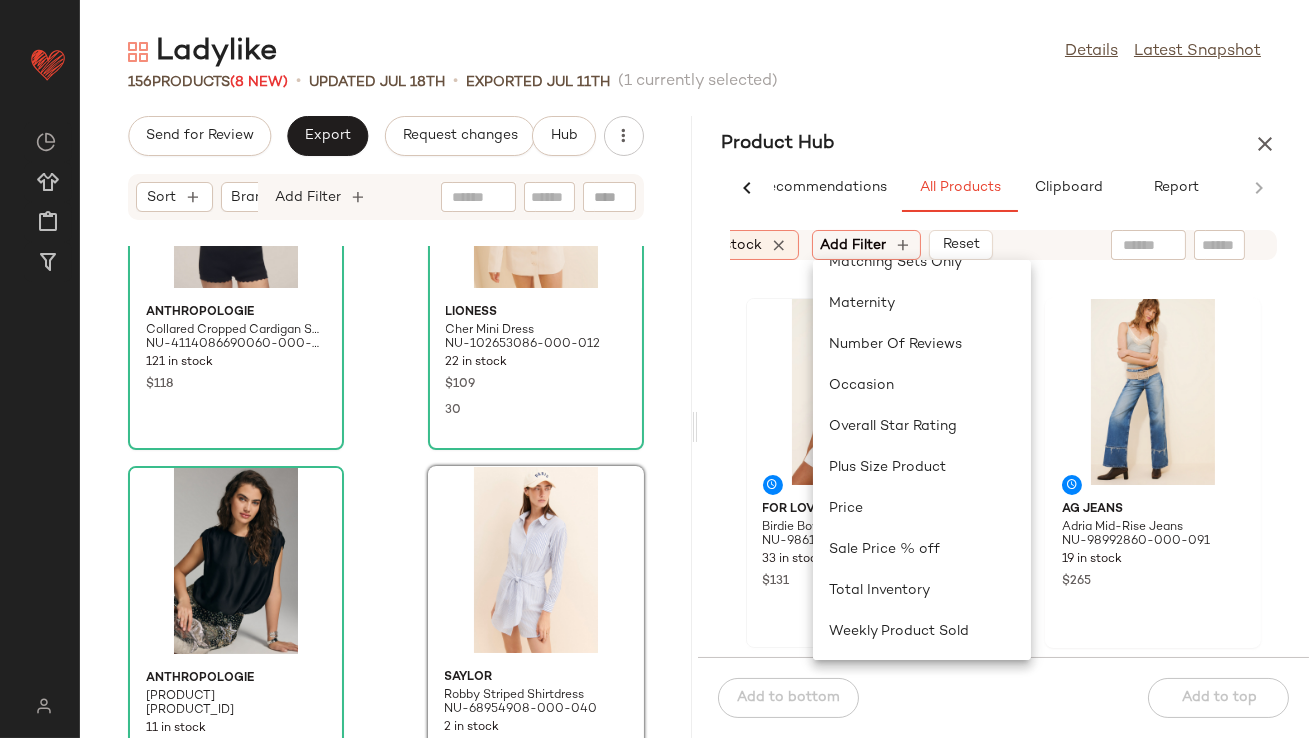 click on "Total Inventory" 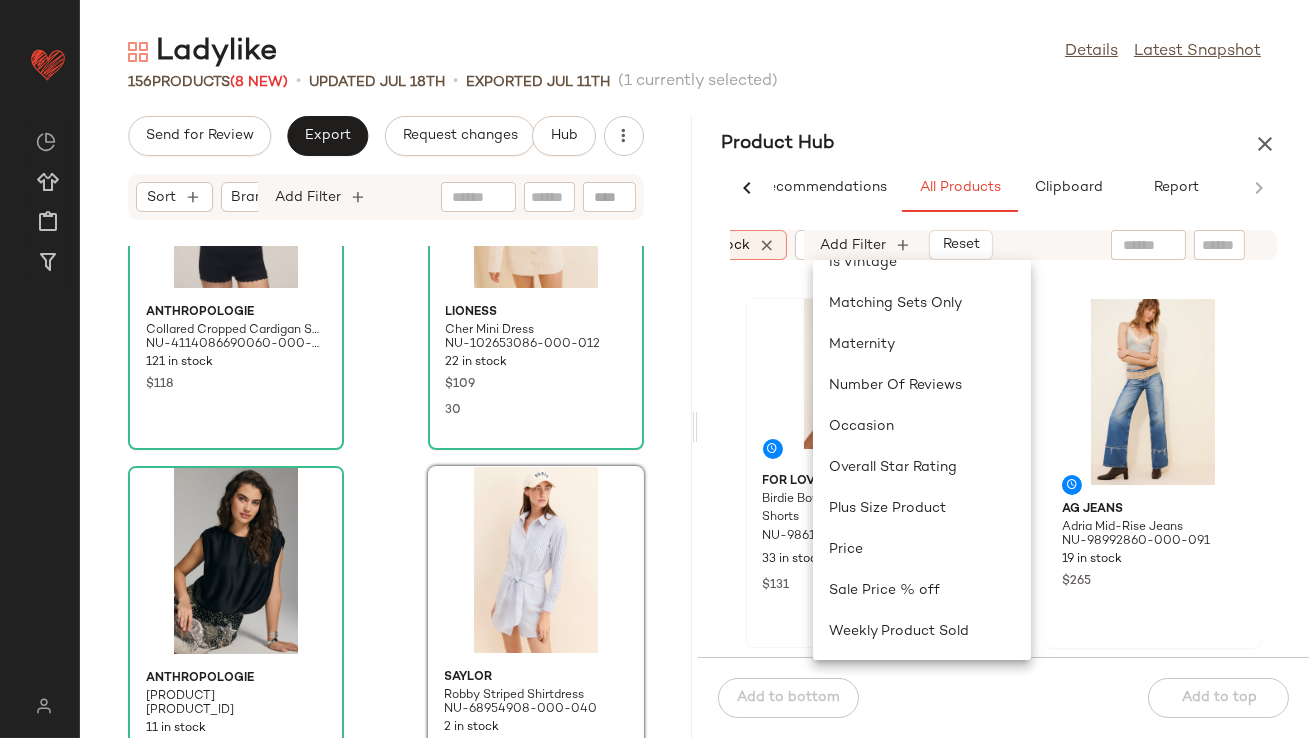 scroll, scrollTop: 354, scrollLeft: 0, axis: vertical 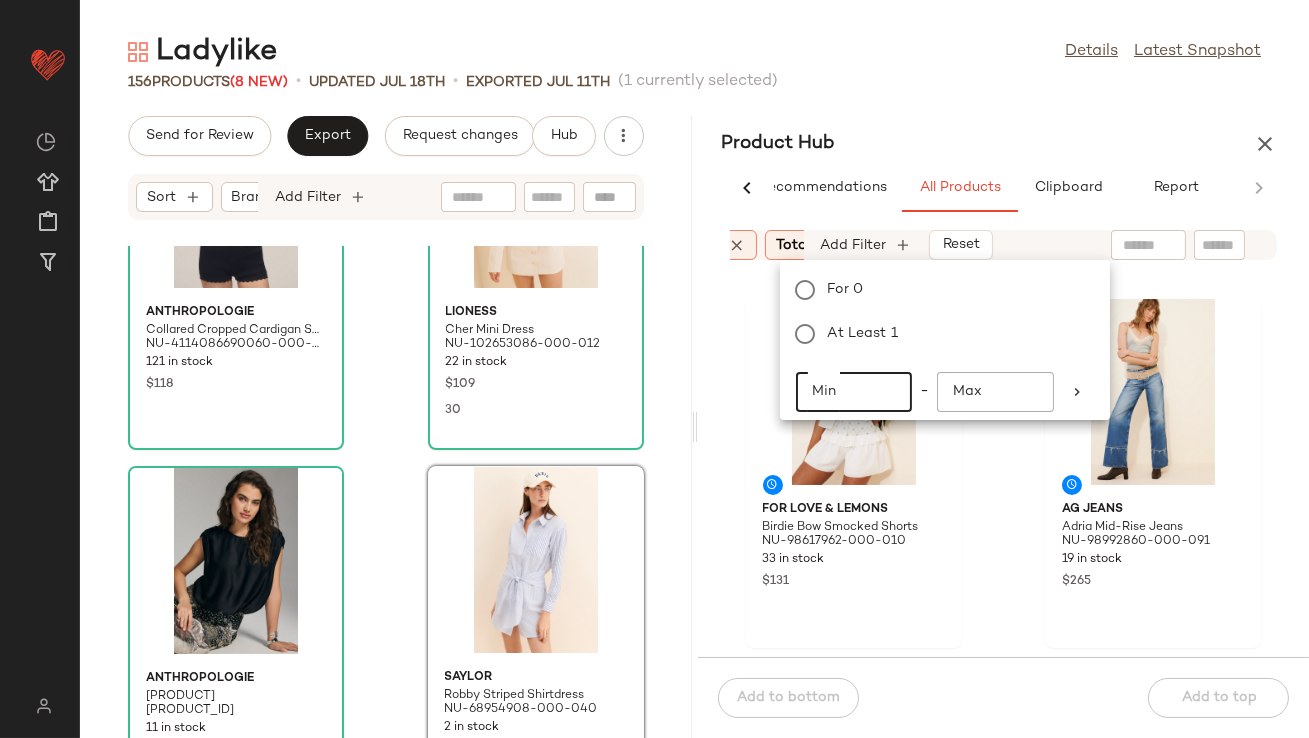 click on "Min" 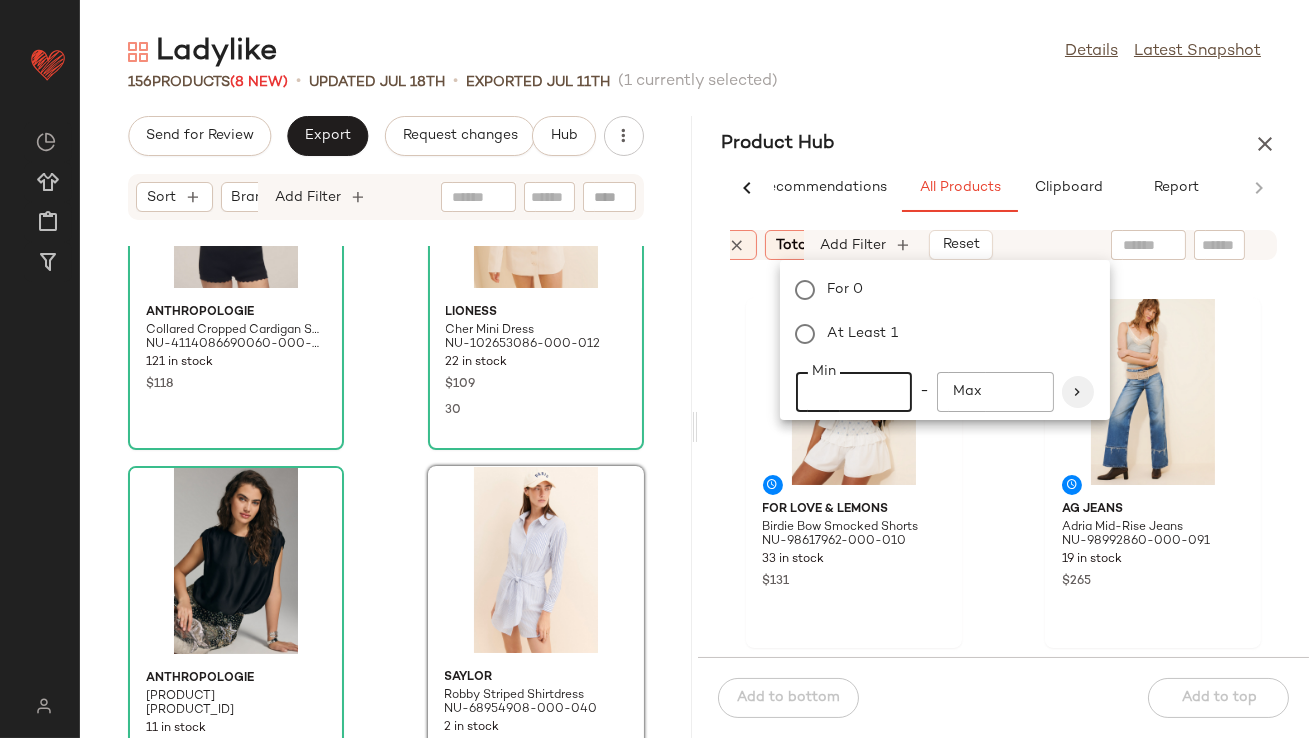 type on "**" 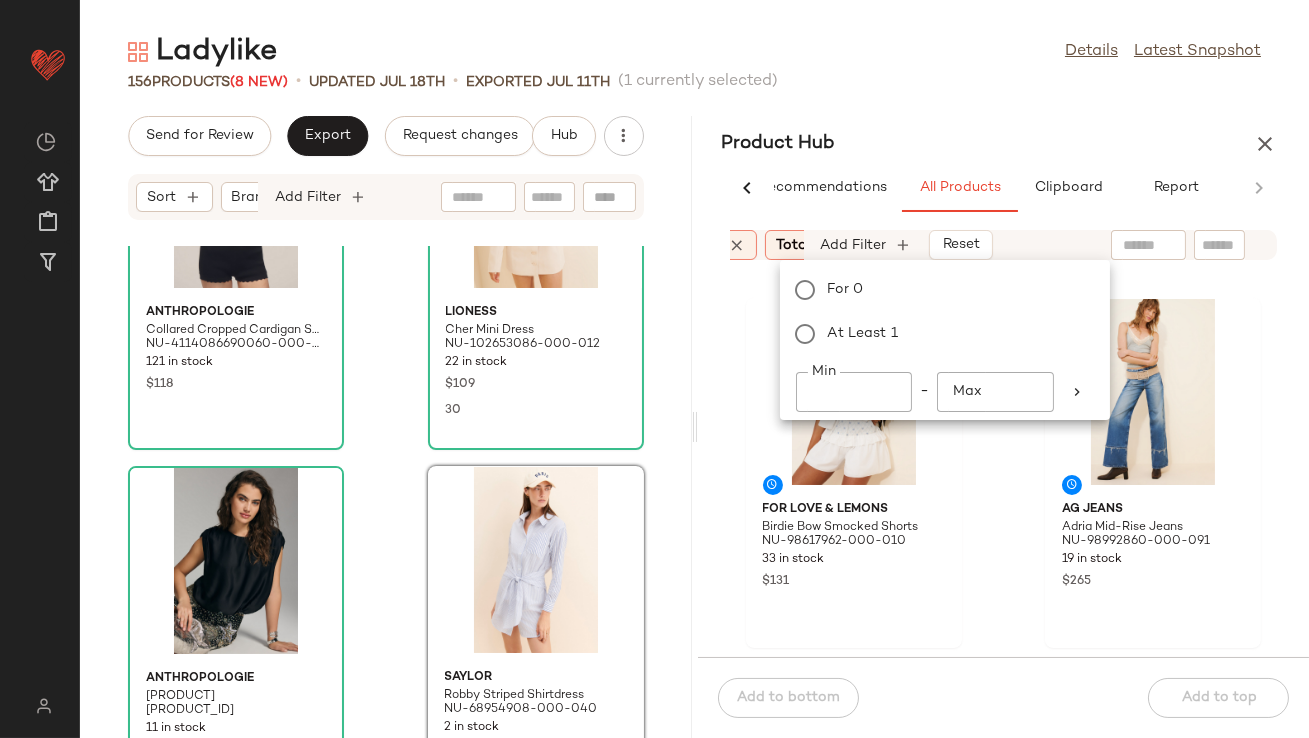 click on "Product Hub" at bounding box center (1004, 144) 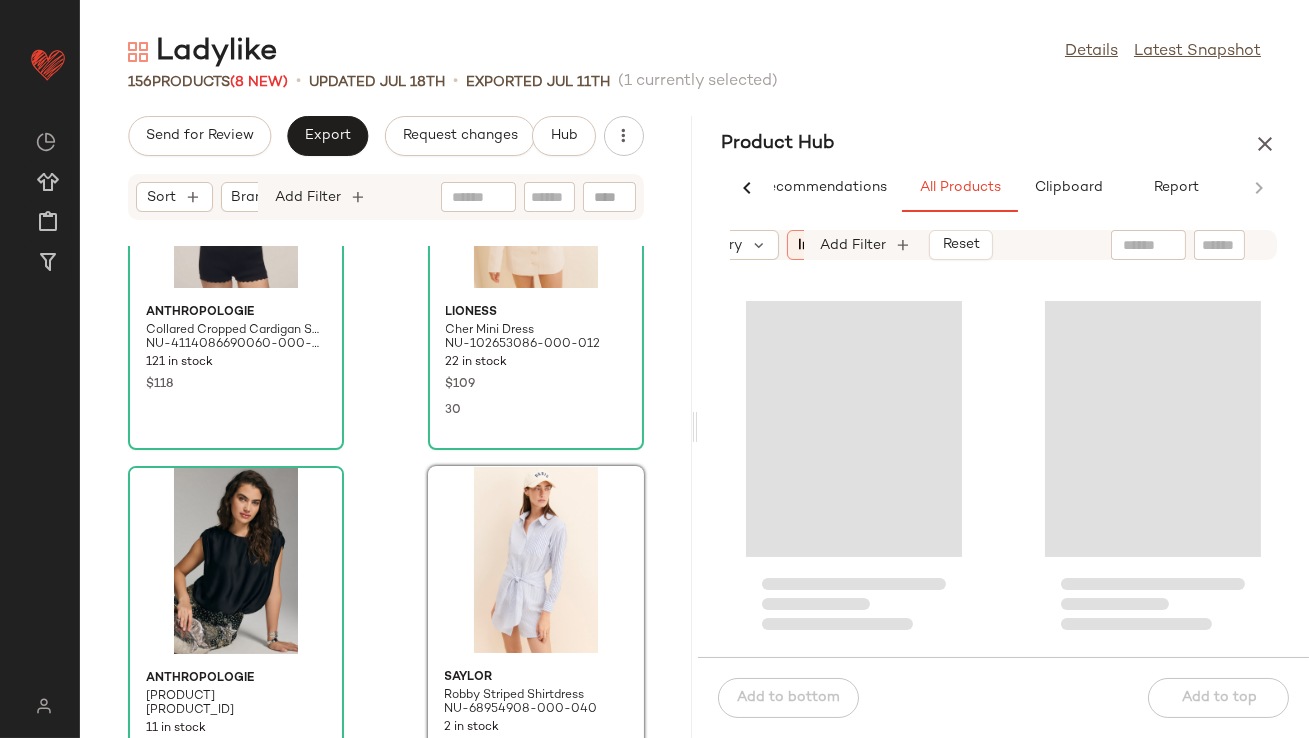 scroll, scrollTop: 0, scrollLeft: 0, axis: both 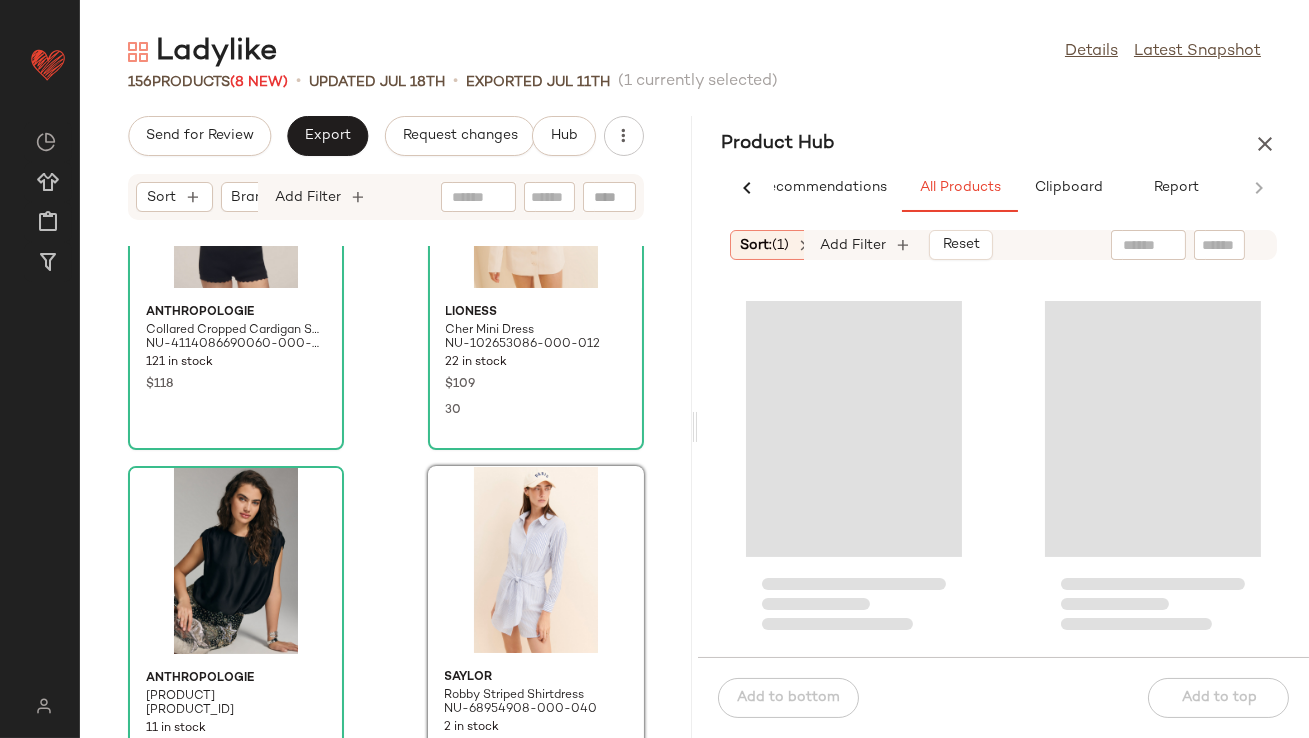 click on "Sort:   (1)" at bounding box center (765, 245) 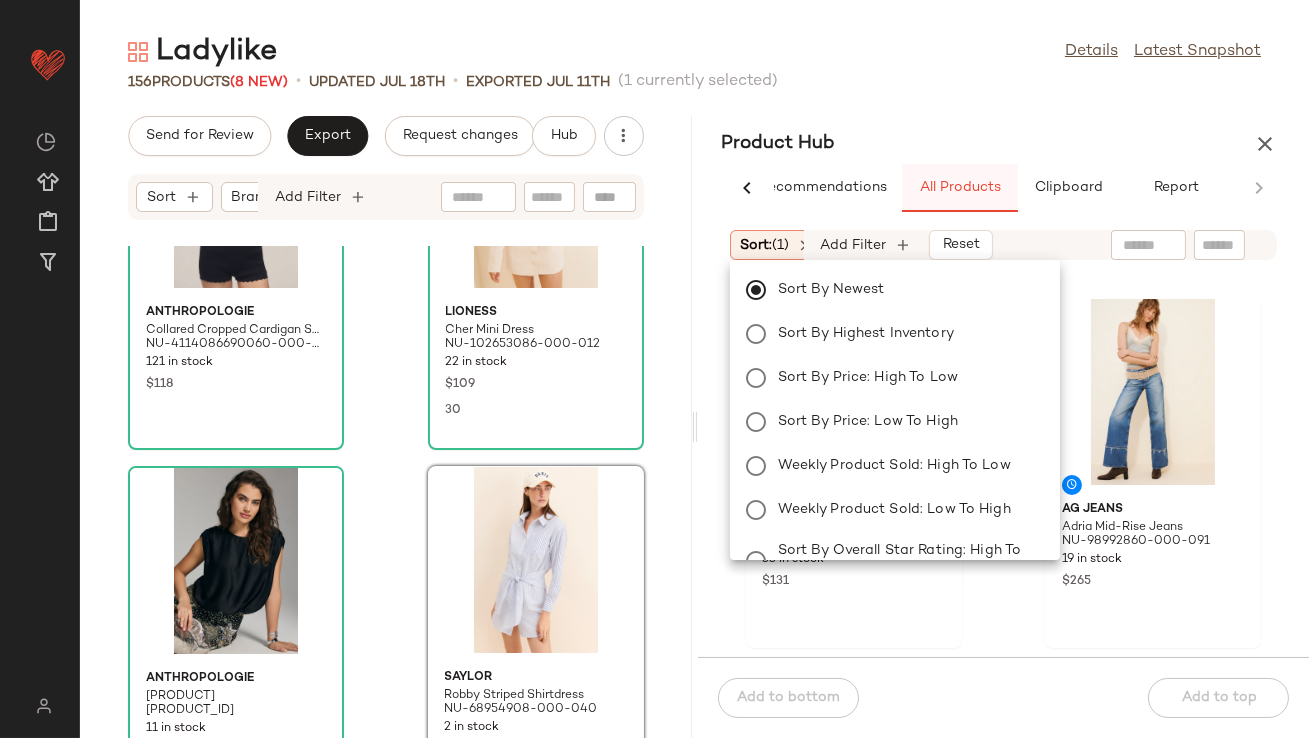 click on "All Products" 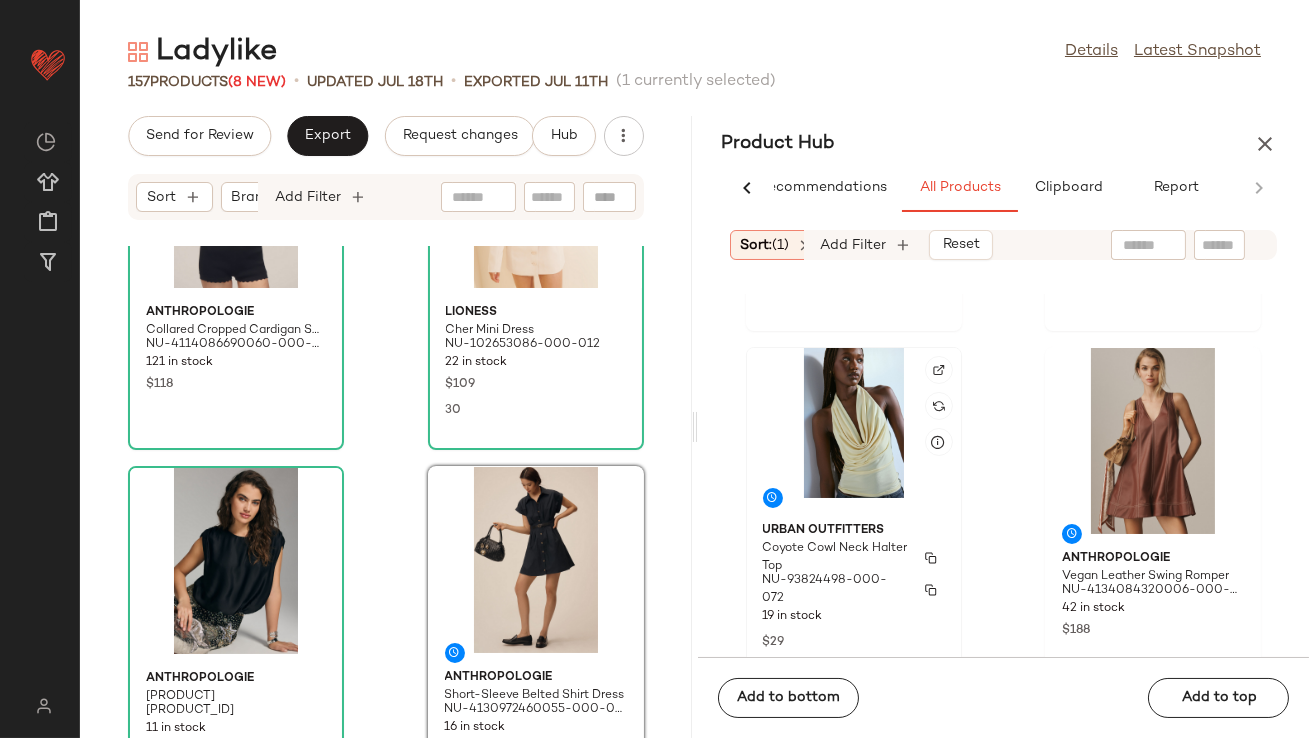 scroll, scrollTop: 1066, scrollLeft: 0, axis: vertical 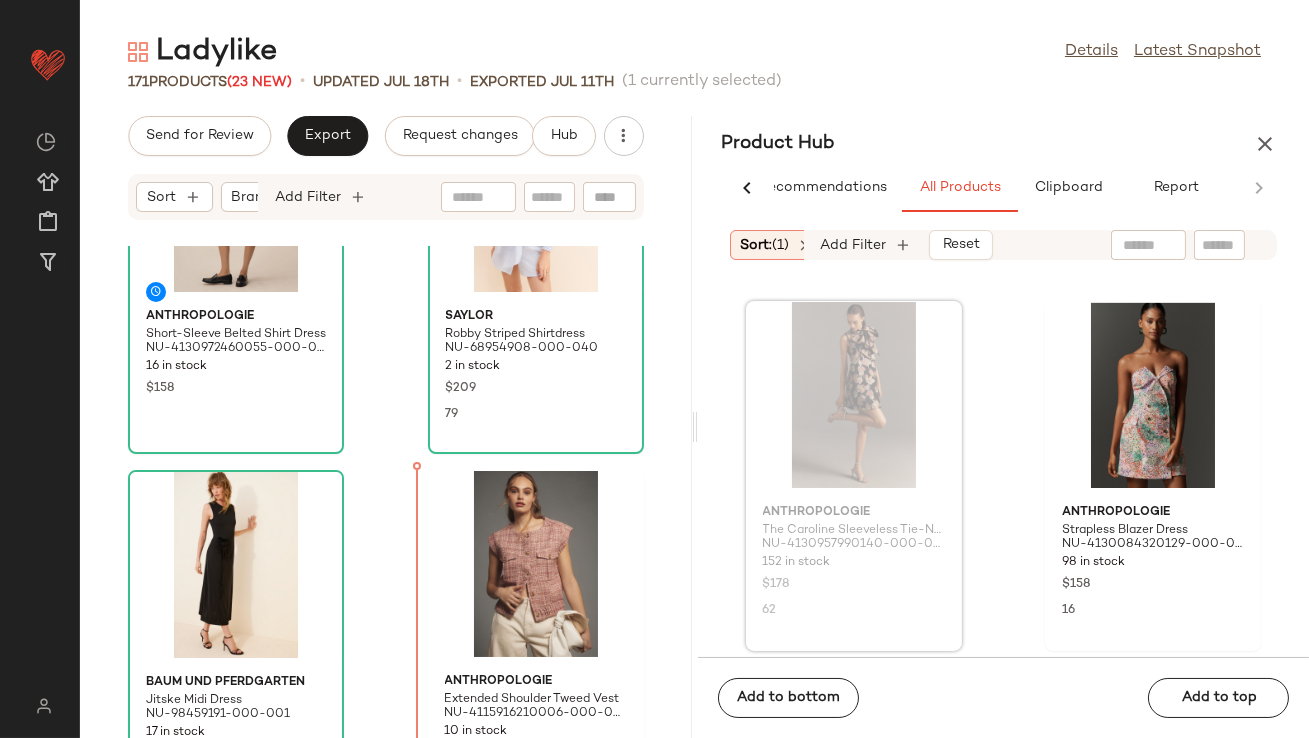 drag, startPoint x: 848, startPoint y: 405, endPoint x: 835, endPoint y: 408, distance: 13.341664 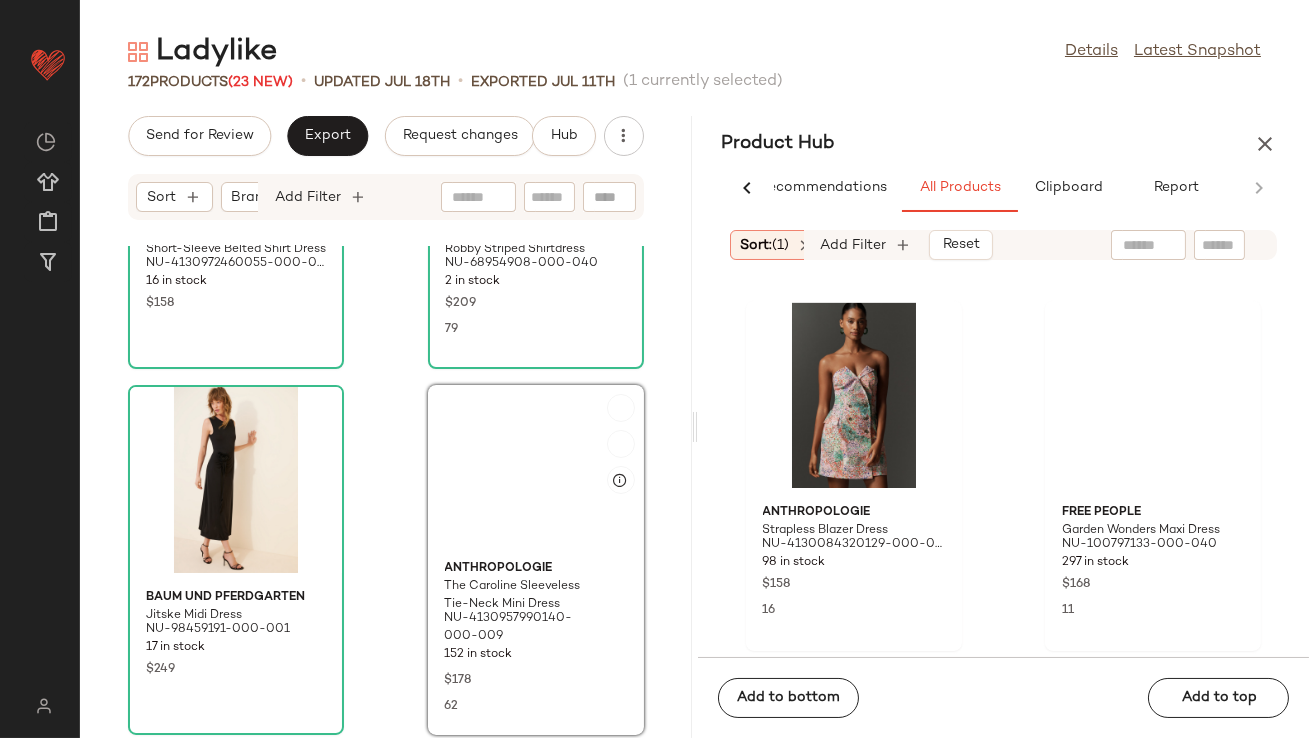 scroll, scrollTop: 5610, scrollLeft: 0, axis: vertical 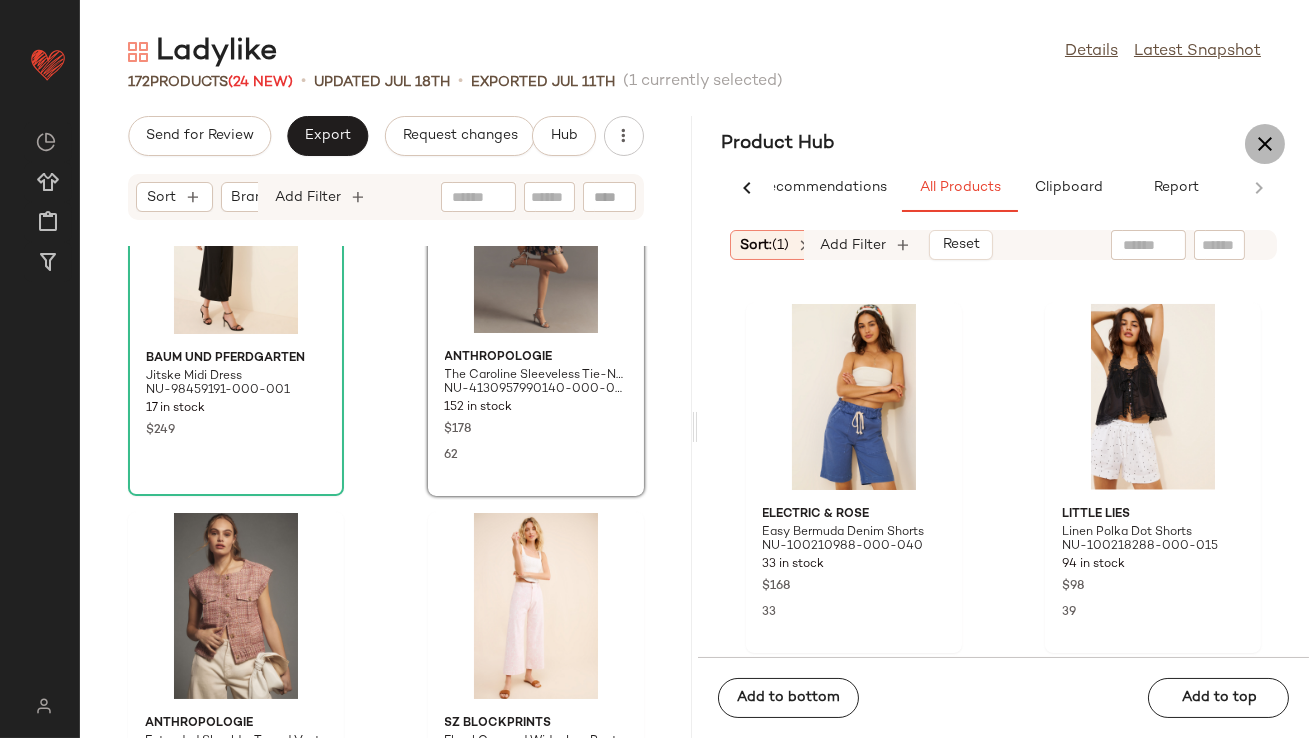 click at bounding box center (1265, 144) 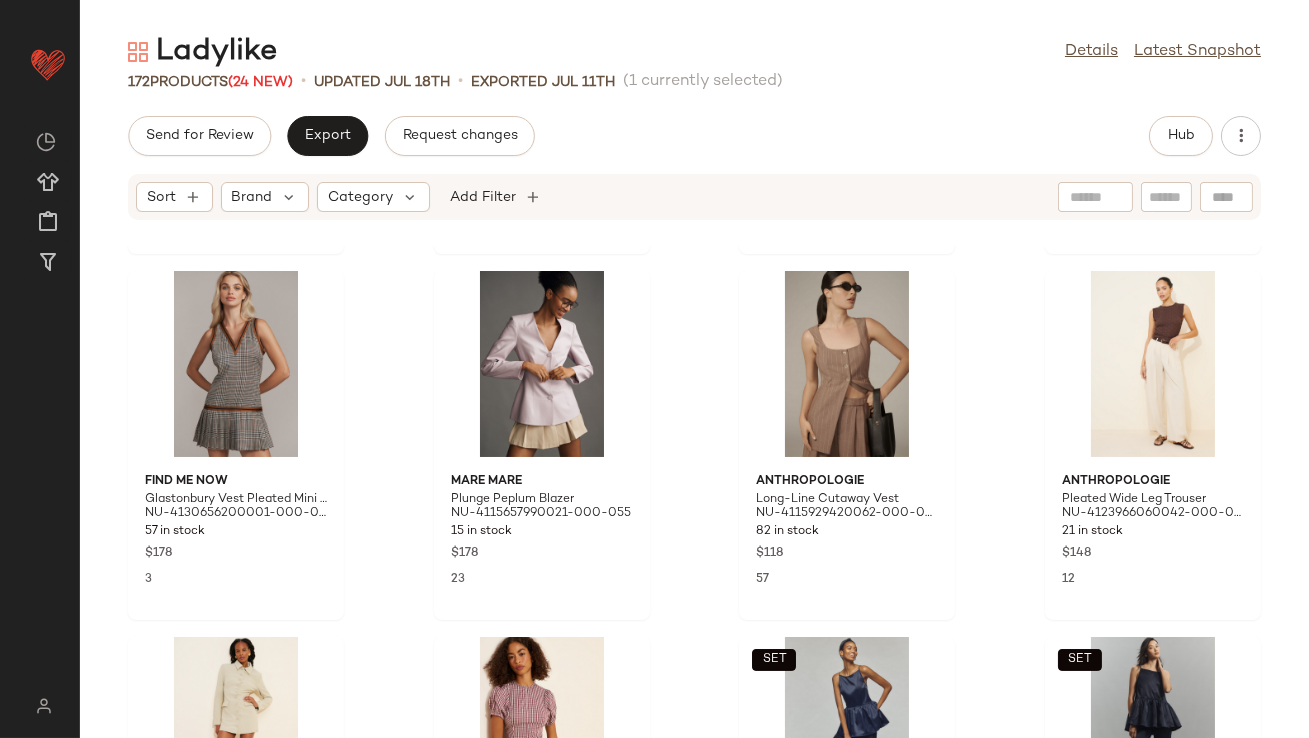scroll, scrollTop: 0, scrollLeft: 0, axis: both 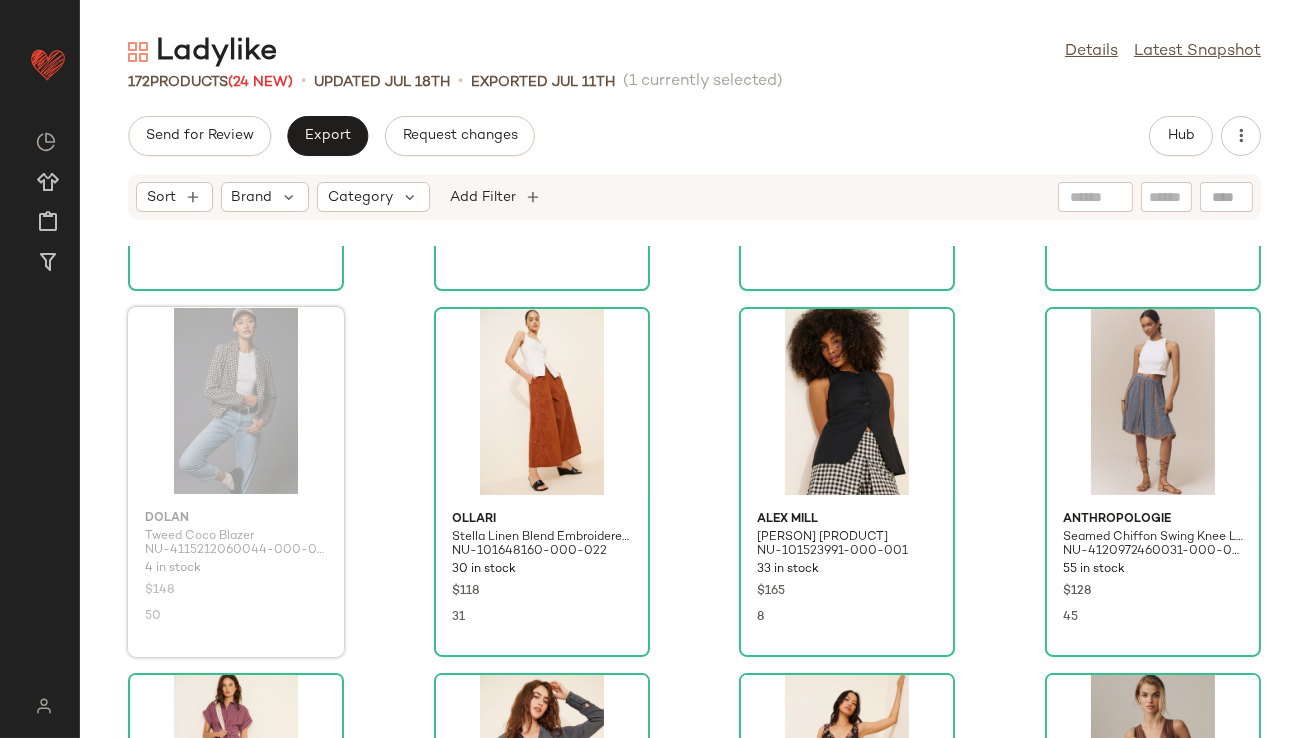 drag, startPoint x: 845, startPoint y: 351, endPoint x: 252, endPoint y: 444, distance: 600.2483 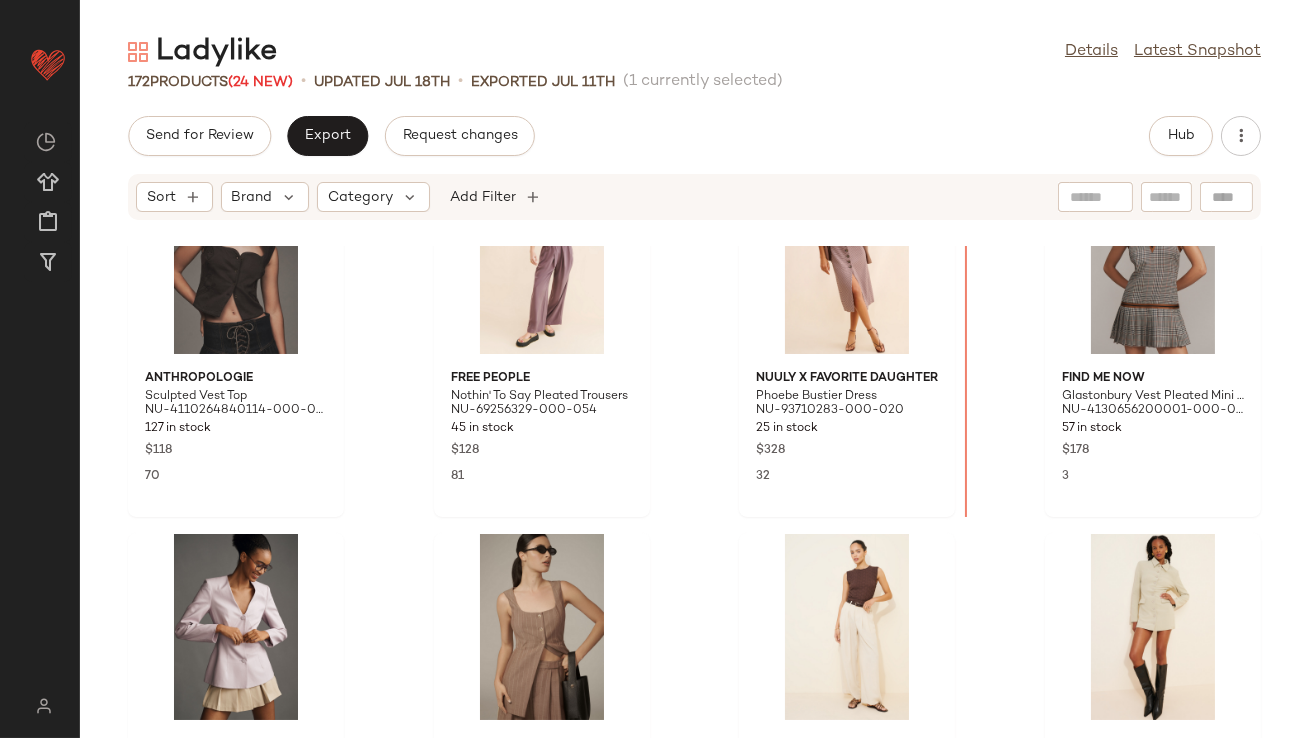 scroll, scrollTop: 0, scrollLeft: 0, axis: both 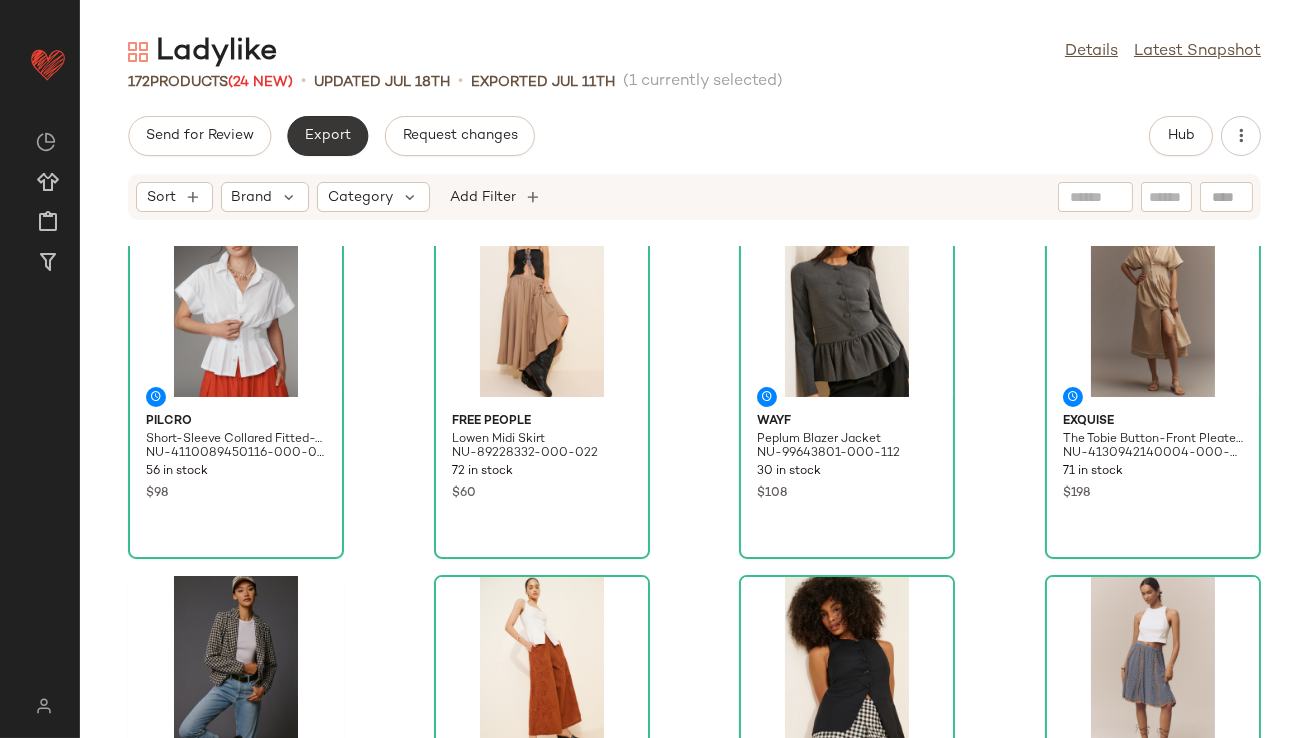 click on "Export" 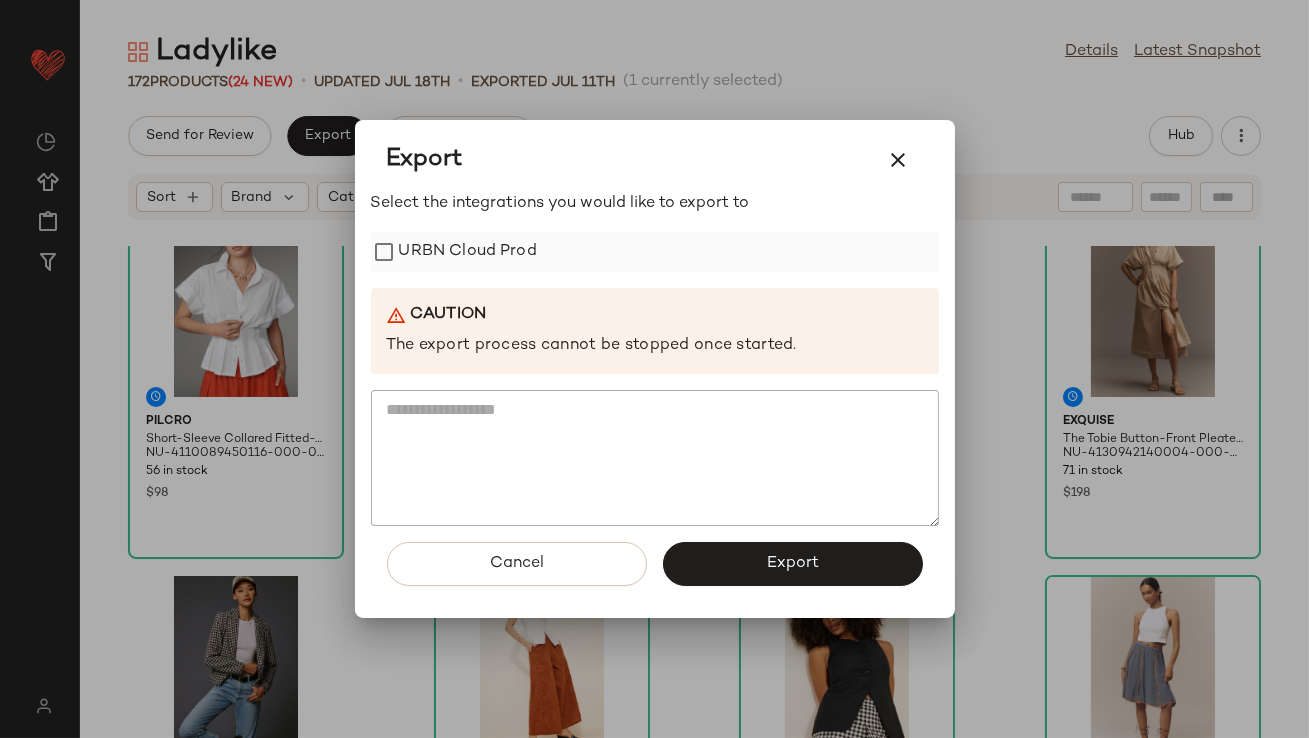 click on "URBN Cloud Prod" at bounding box center [468, 252] 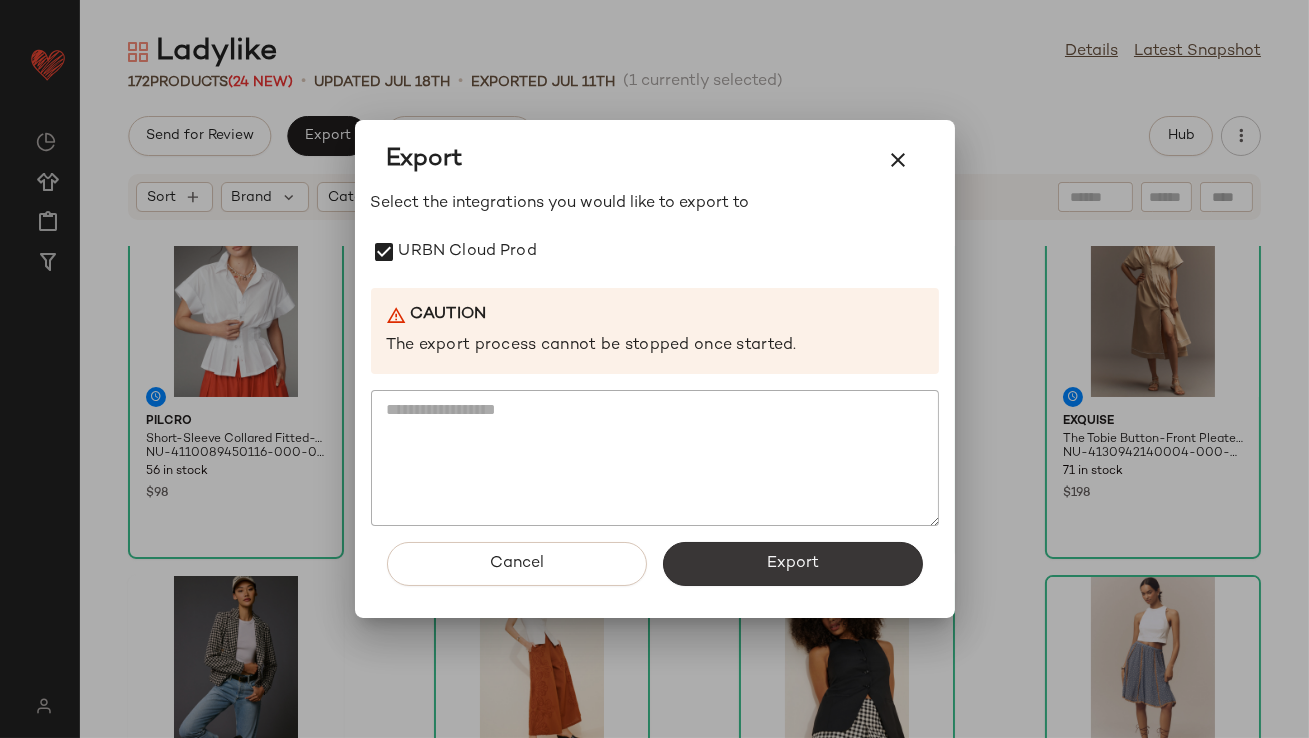 click on "Export" at bounding box center [793, 564] 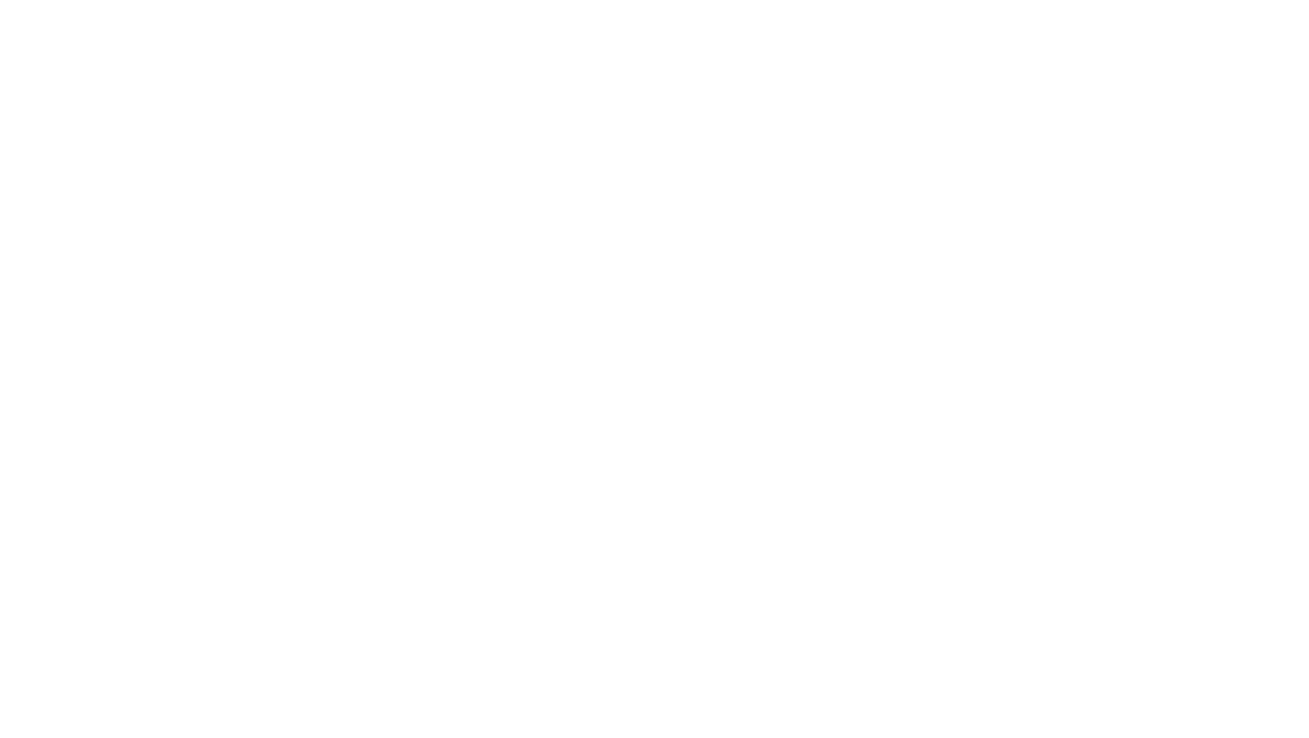 scroll, scrollTop: 0, scrollLeft: 0, axis: both 